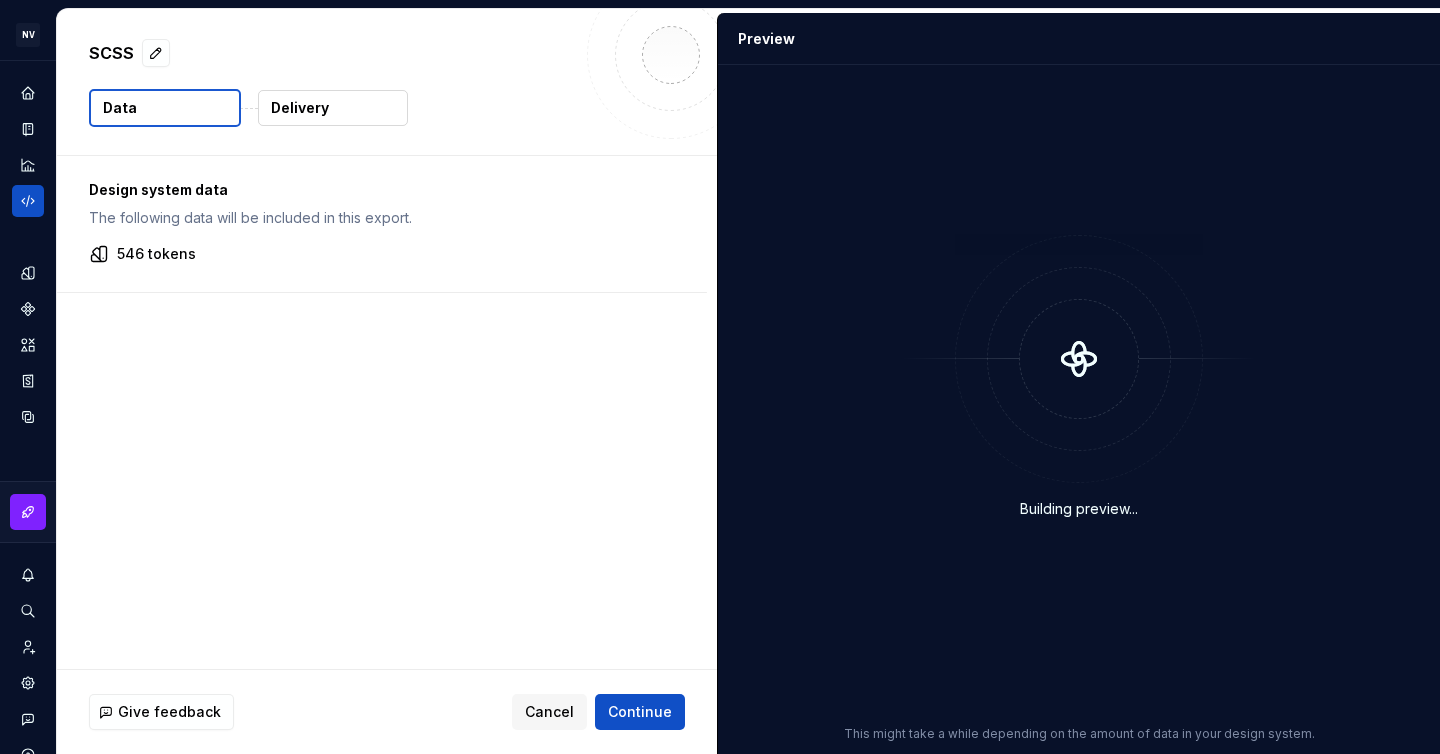 scroll, scrollTop: 0, scrollLeft: 0, axis: both 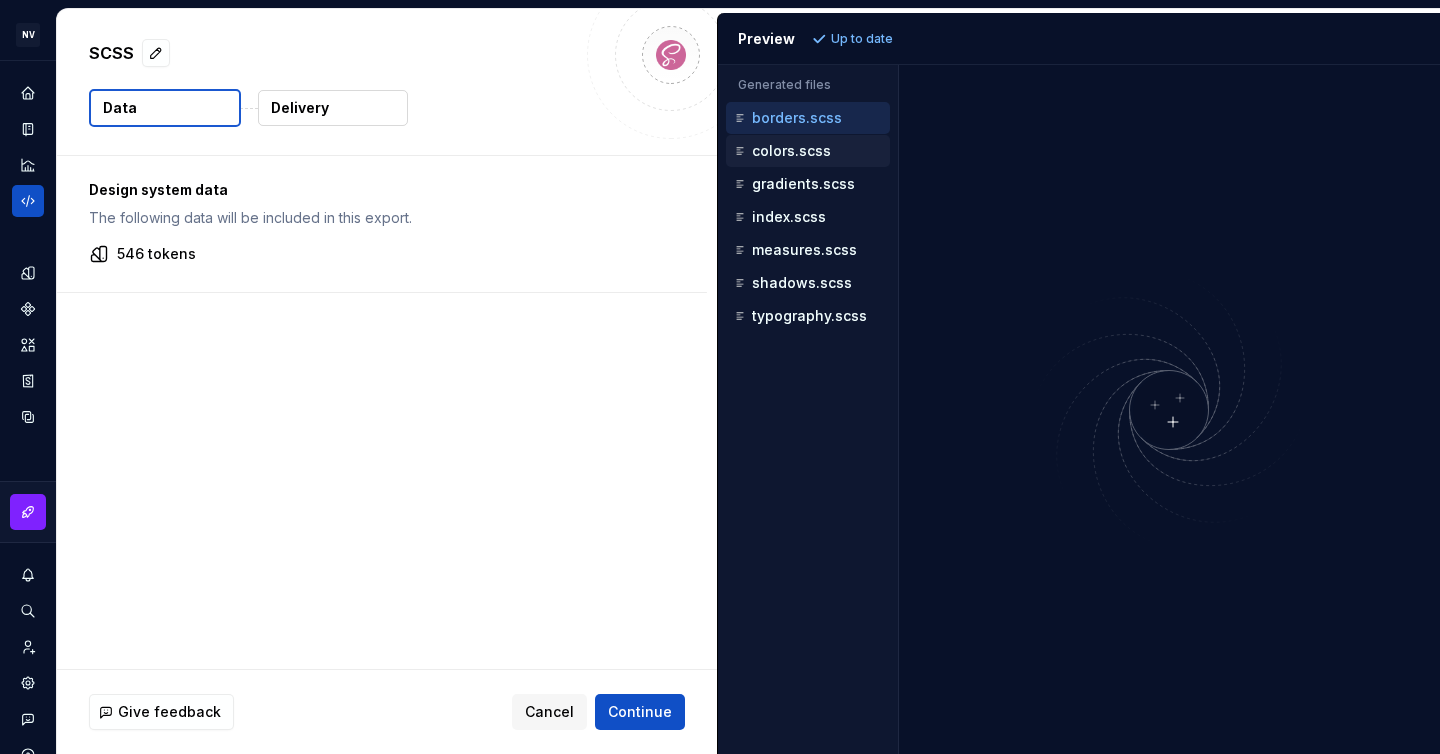 click on "colors.scss" at bounding box center (791, 151) 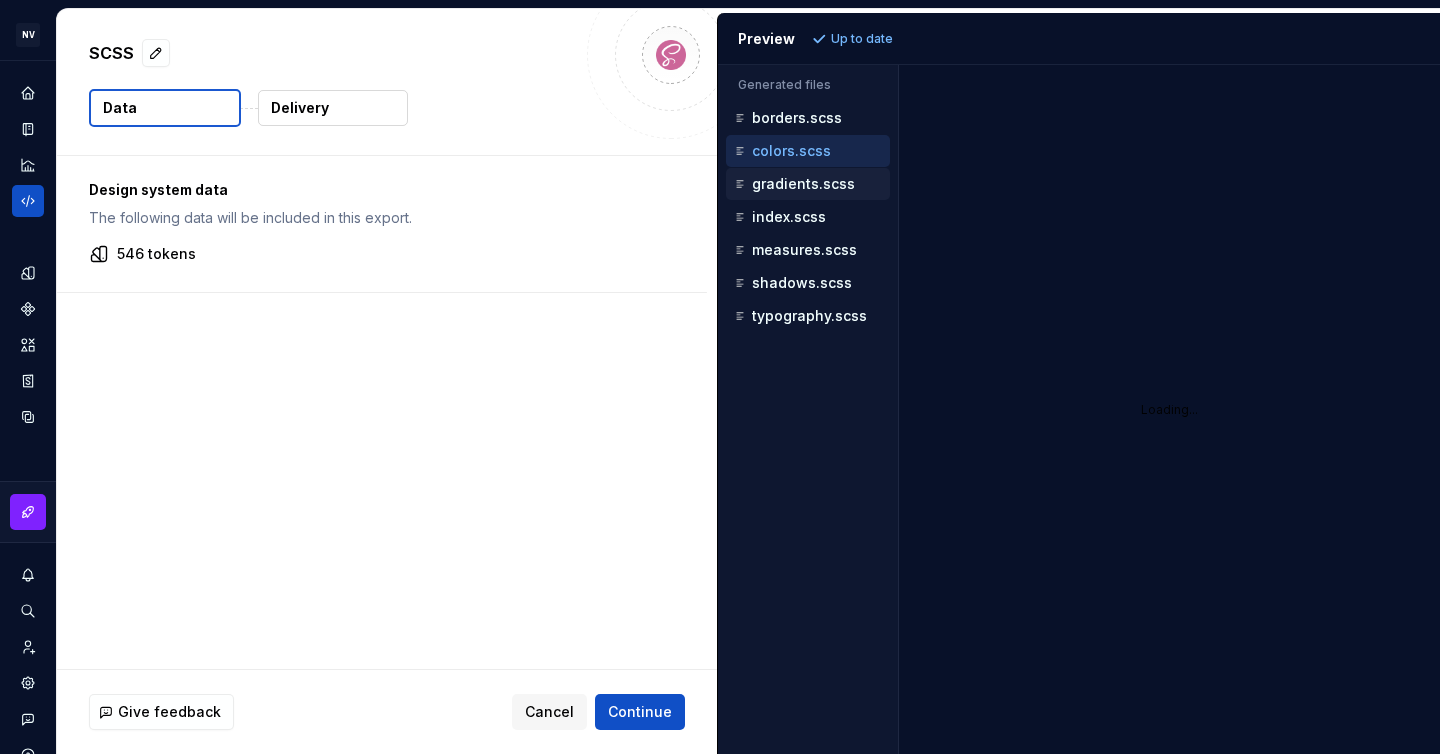 click on "gradients.scss" at bounding box center [803, 184] 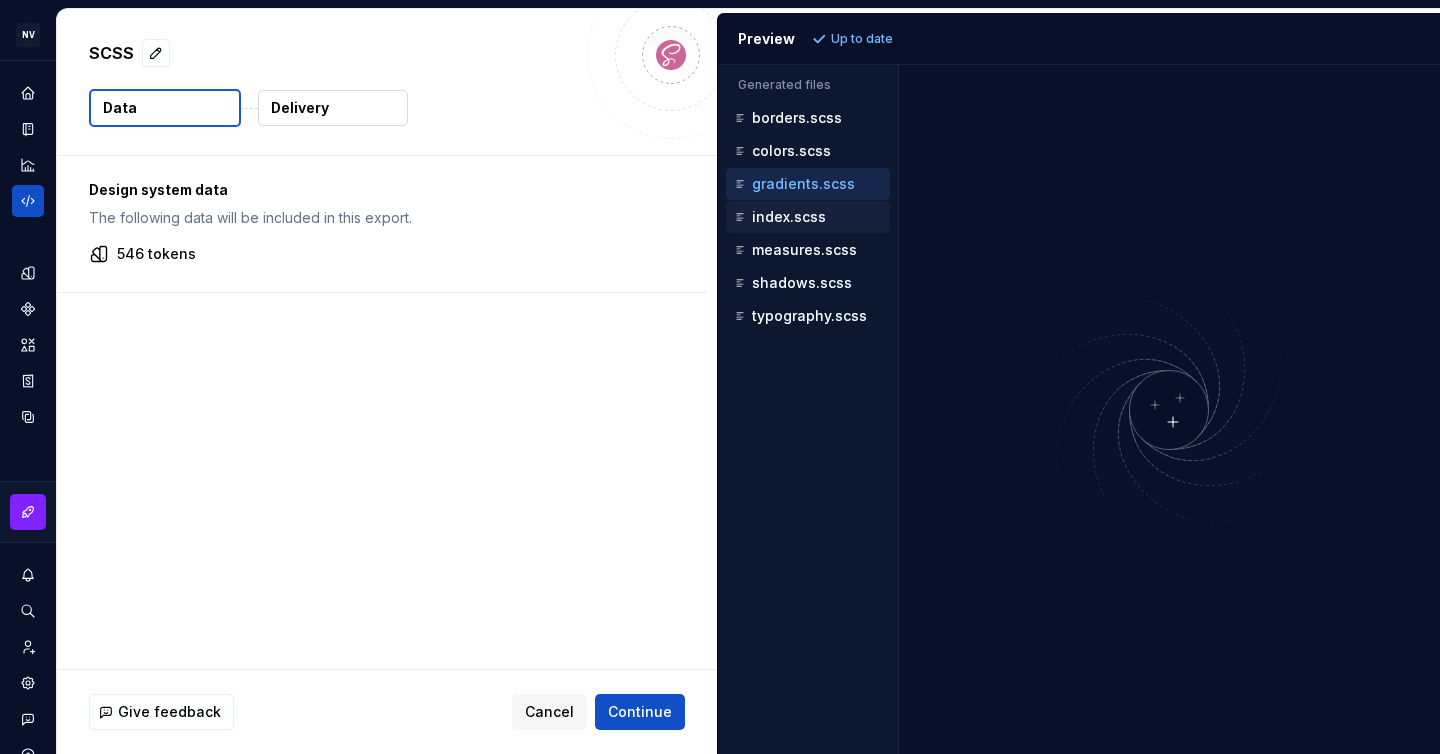 click on "index.scss" at bounding box center [789, 217] 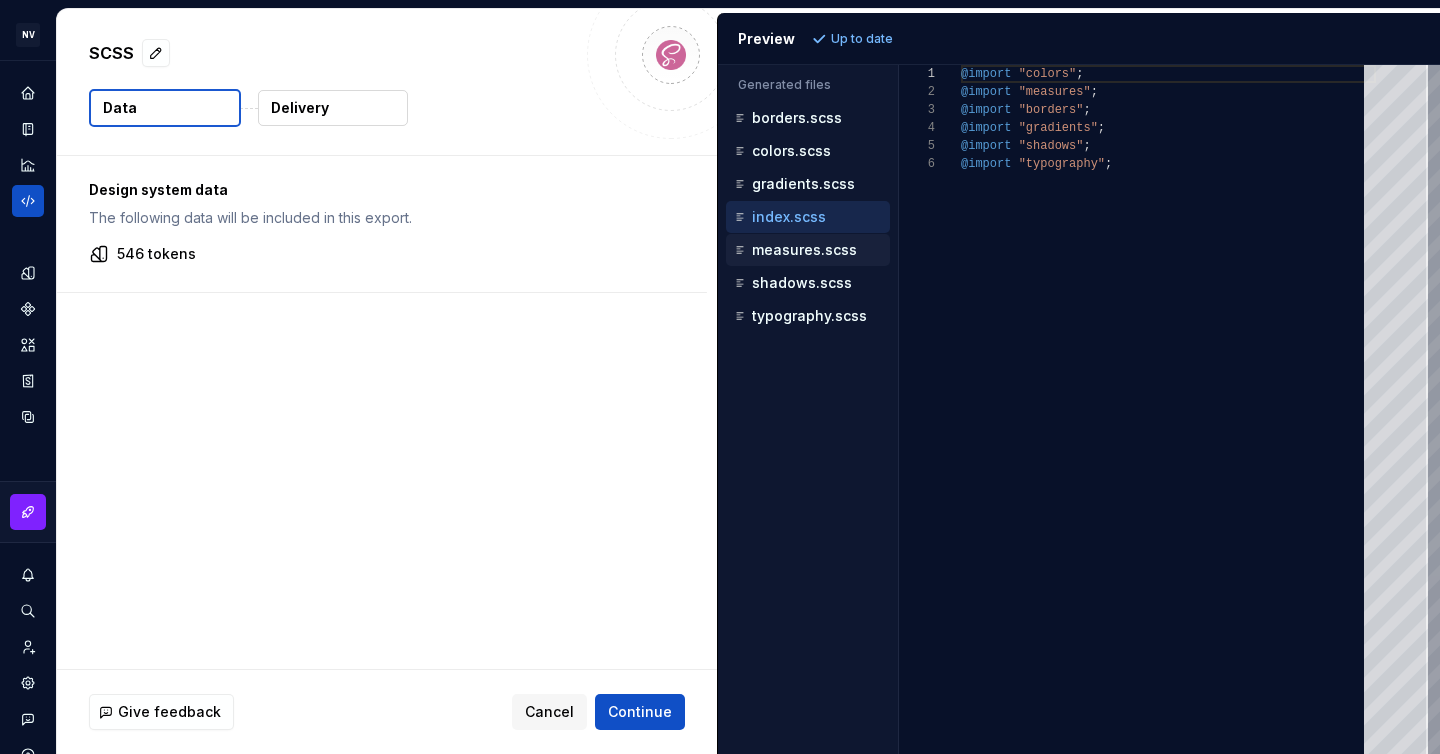 click on "measures.scss" at bounding box center [804, 250] 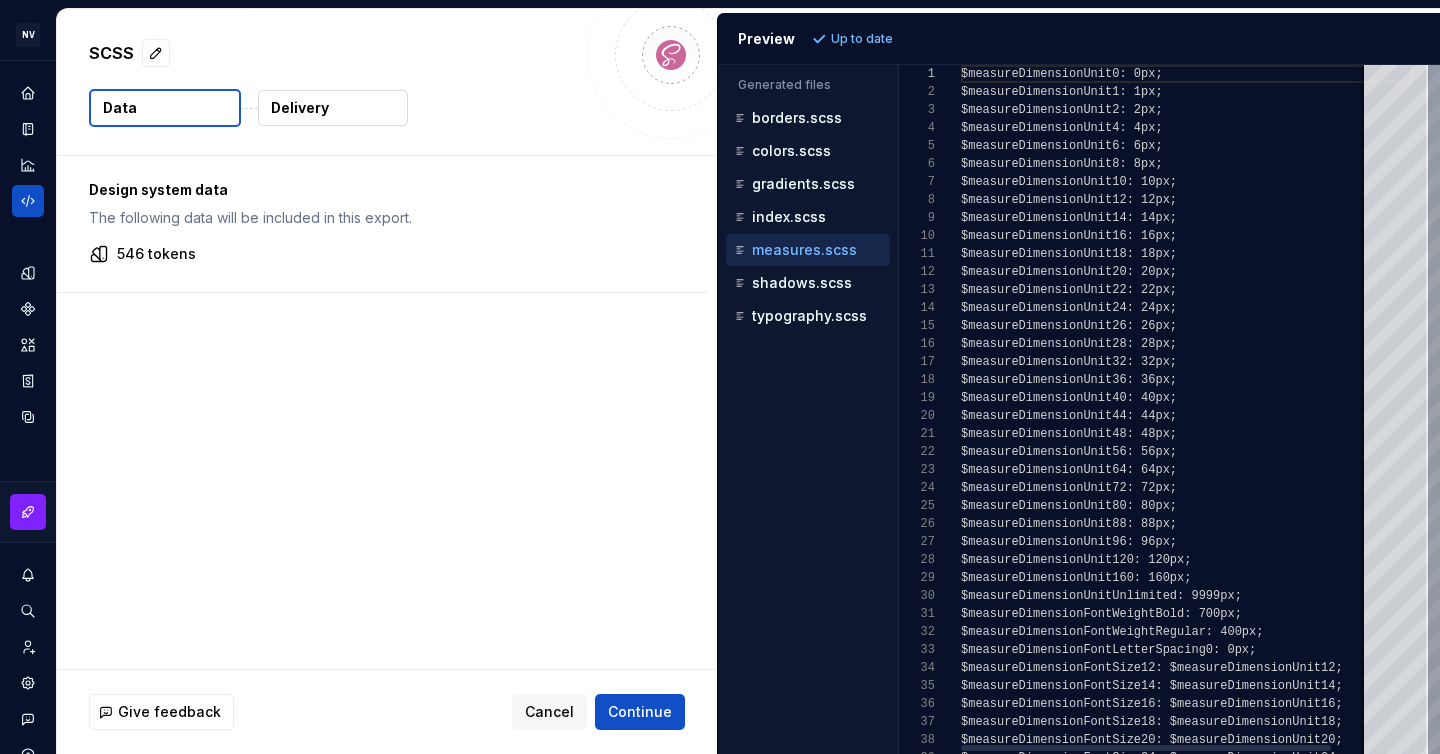 scroll, scrollTop: 180, scrollLeft: 0, axis: vertical 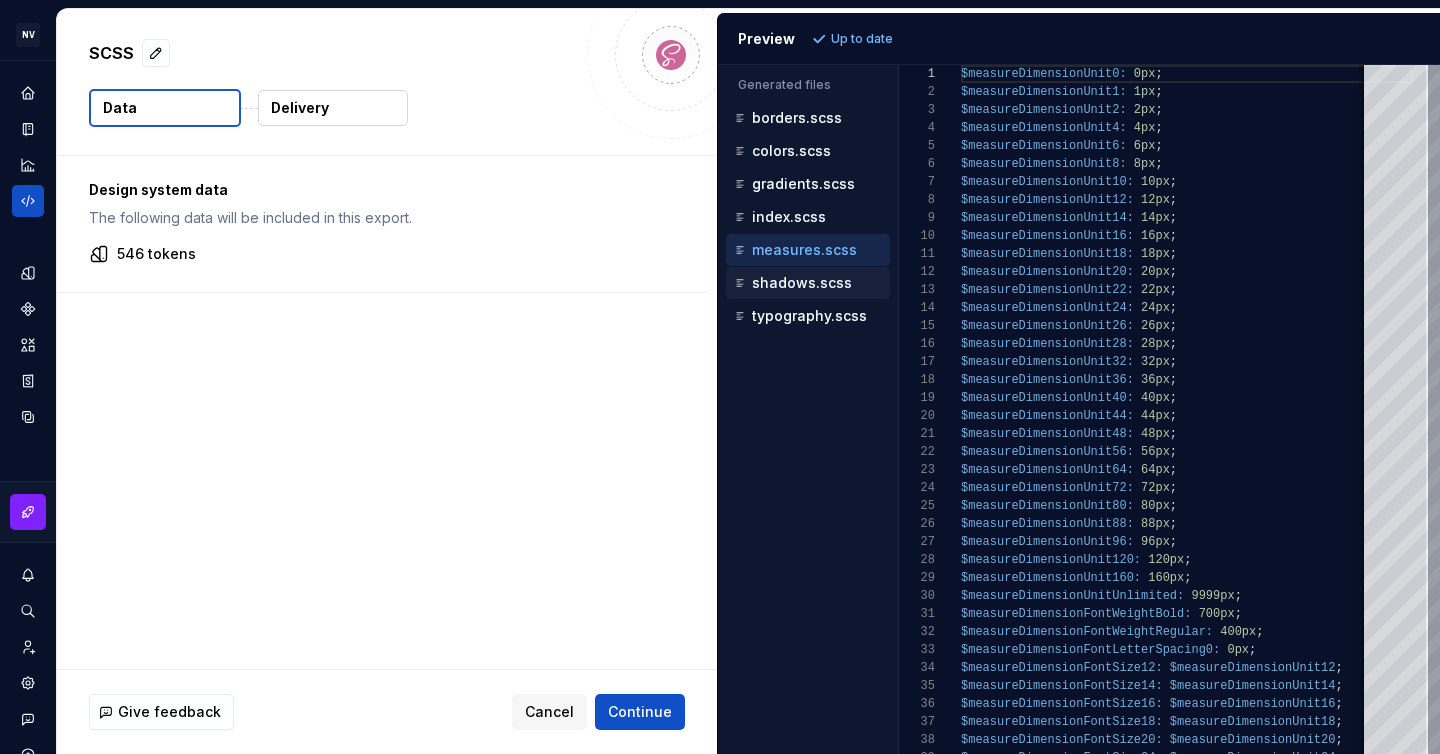 click on "shadows.scss" at bounding box center (802, 283) 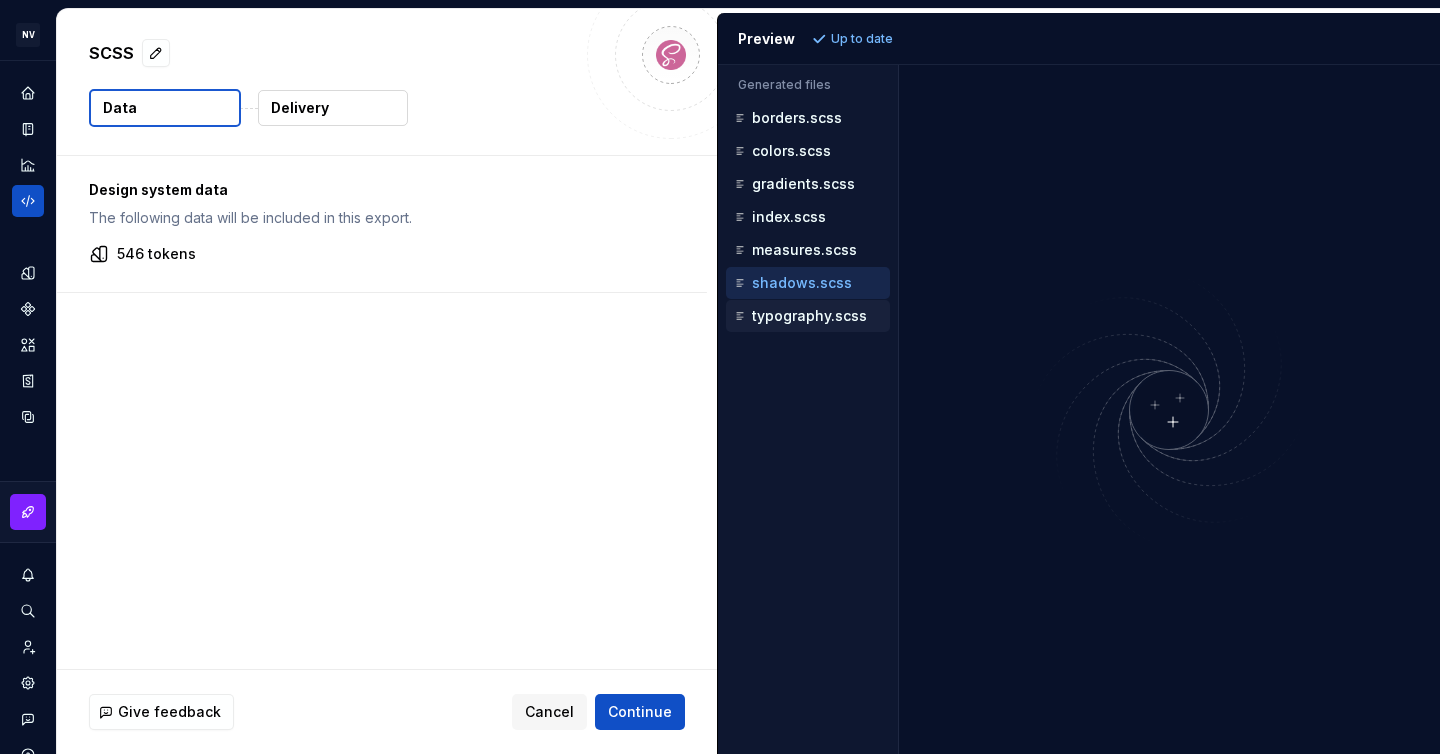 click on "typography.scss" at bounding box center [809, 316] 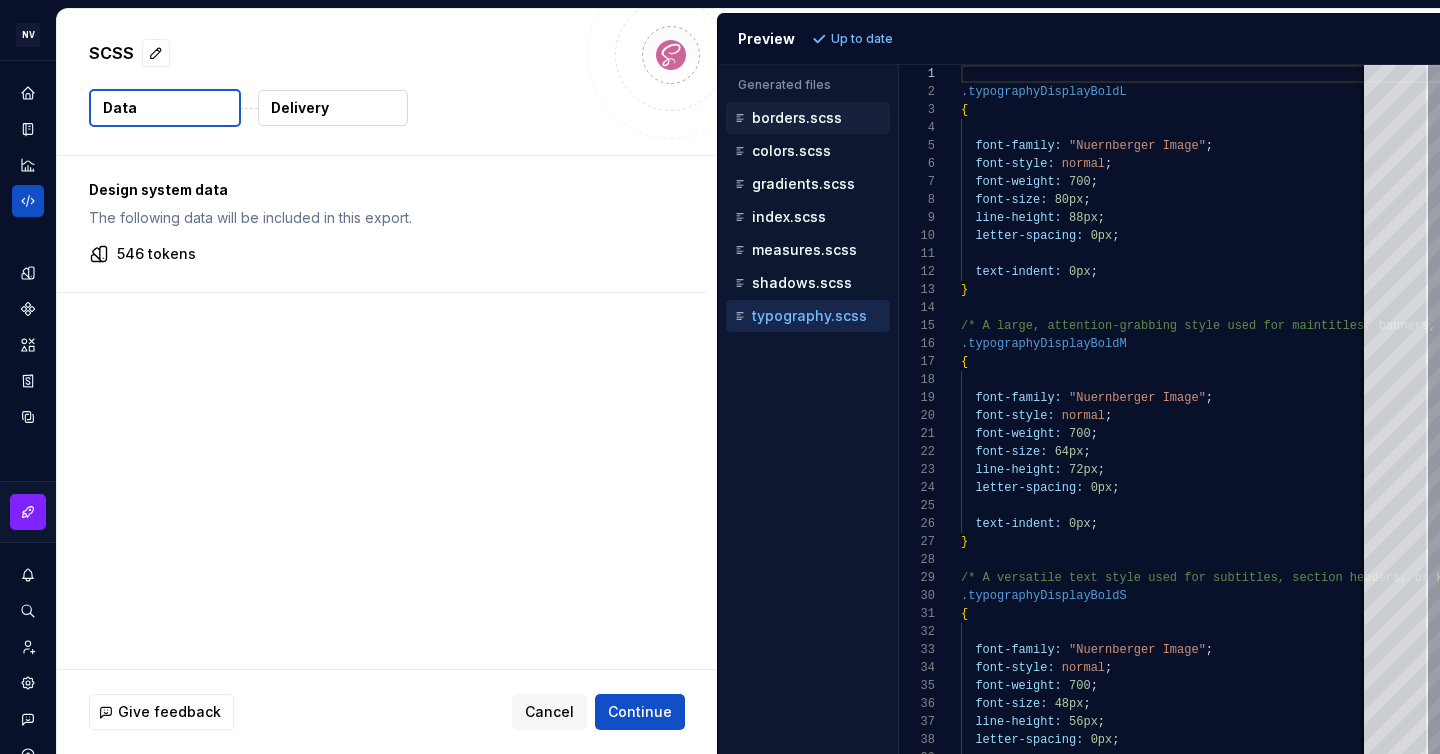 click on "borders.scss" at bounding box center [808, 118] 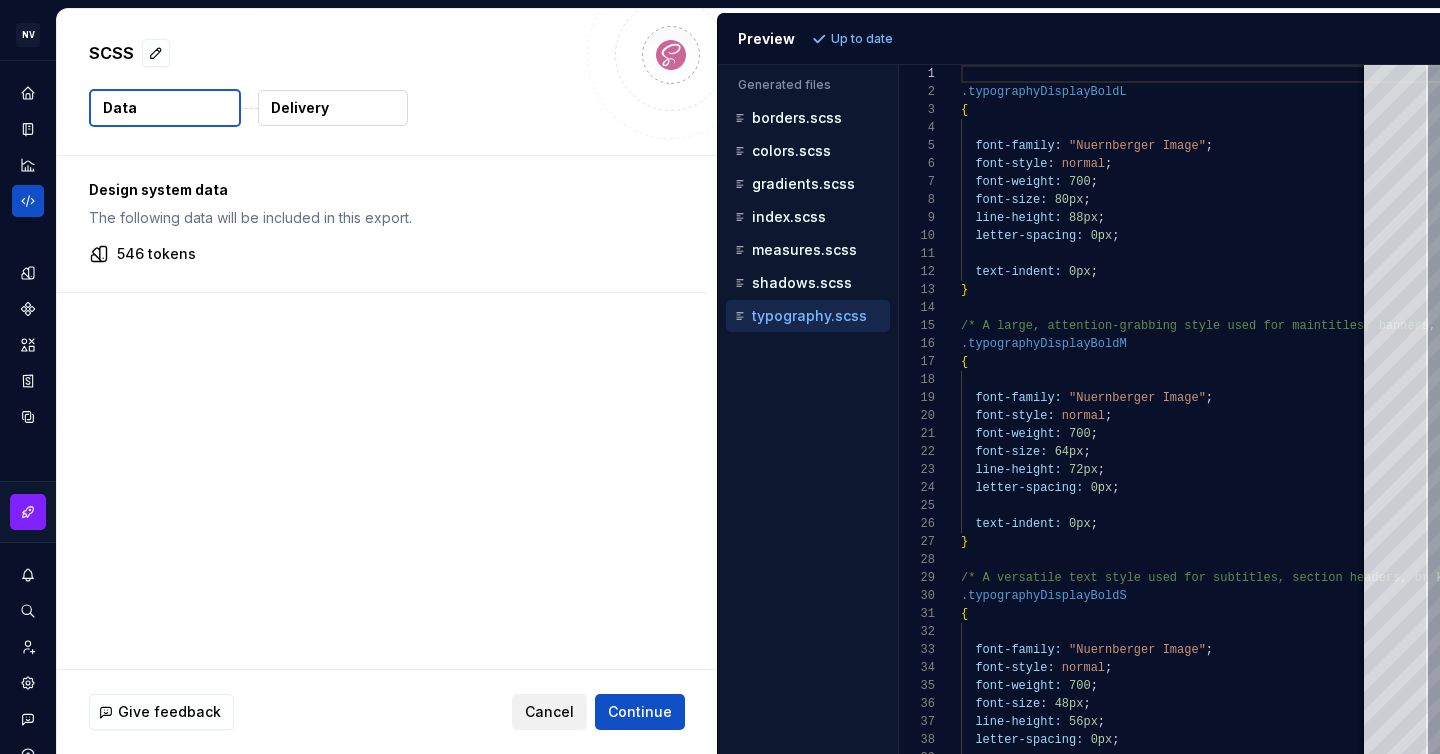 click on "Cancel" at bounding box center [549, 712] 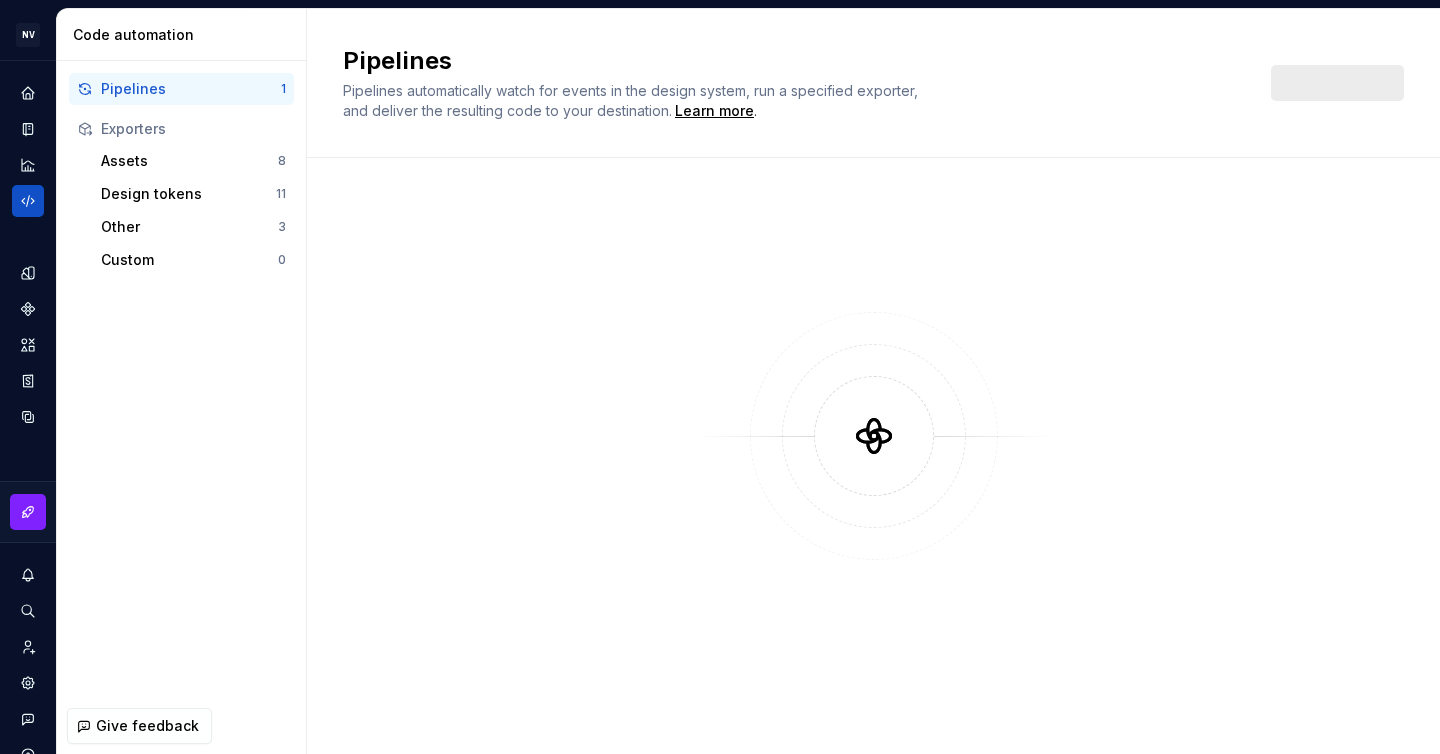 click on "Pipelines" at bounding box center [191, 89] 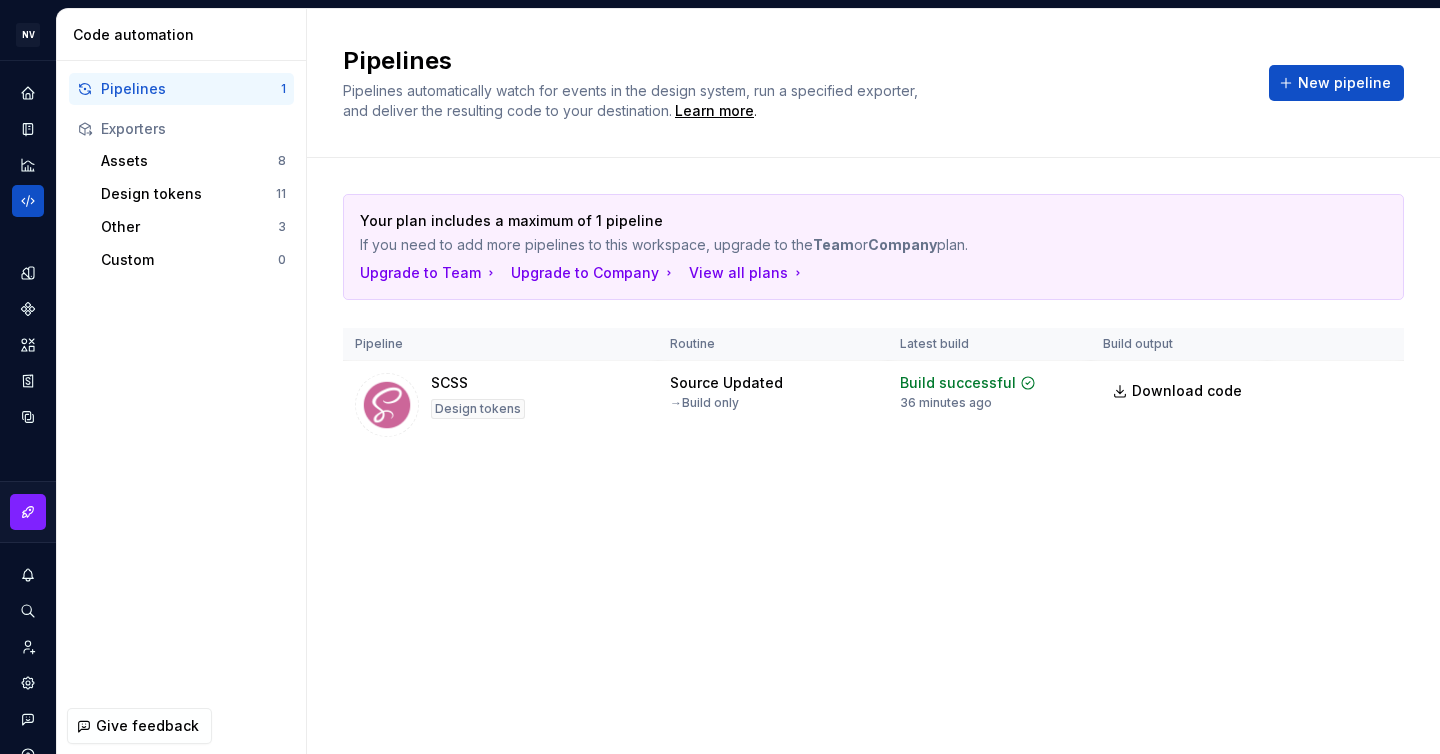 click on "Pipelines Pipelines automatically watch for events in the design system, run a specified exporter, and deliver the resulting code to your destination. Learn more . New pipeline Your plan includes a maximum of 1 pipeline If you need to add more pipelines to this workspace, upgrade to the Team or Company plan. Upgrade to Team Upgrade to Company View all plans Pipeline Routine Latest build Build output SCSS Design tokens Source Updated → Build only Build successful 36 minutes ago Download code Run" at bounding box center [873, 381] 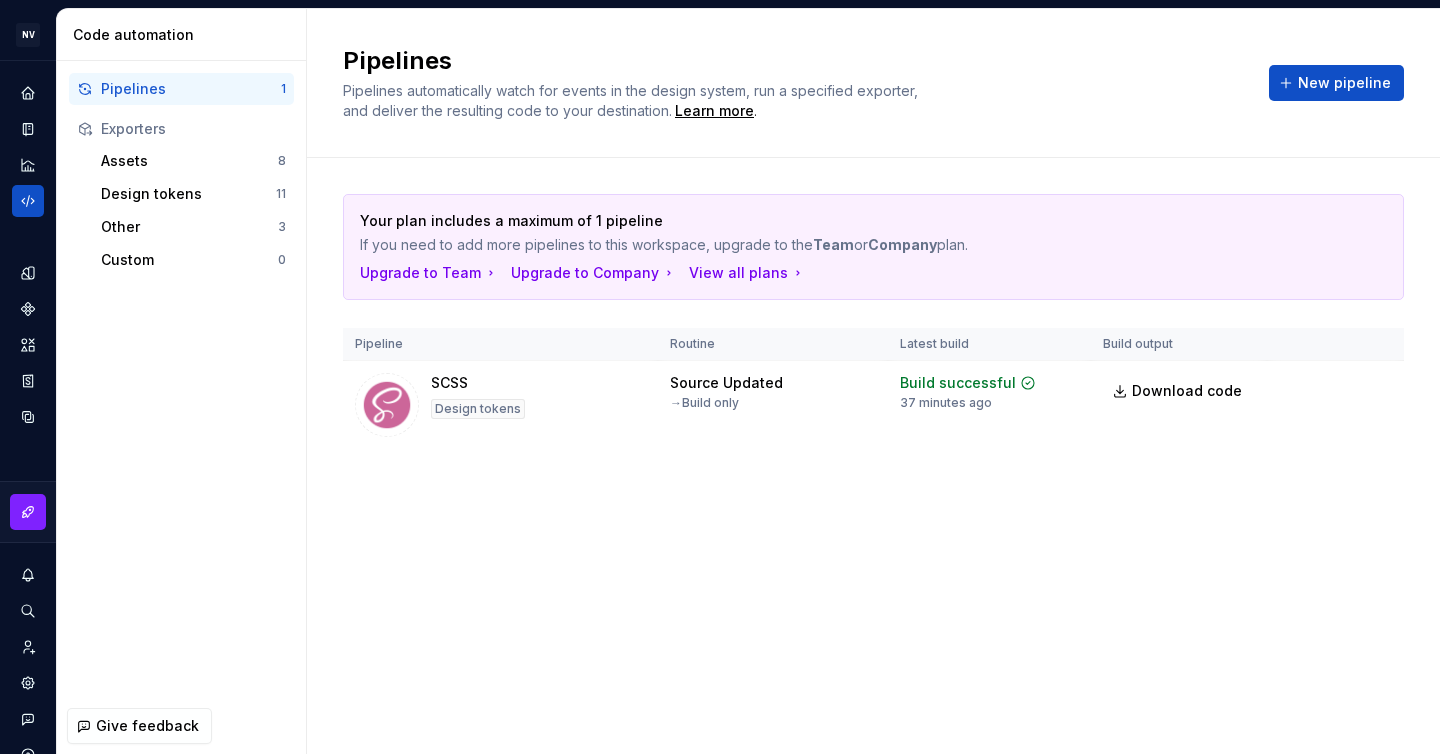 click on "Pipelines Pipelines automatically watch for events in the design system, run a specified exporter, and deliver the resulting code to your destination. Learn more . New pipeline Your plan includes a maximum of 1 pipeline If you need to add more pipelines to this workspace, upgrade to the Team or Company plan. Upgrade to Team Upgrade to Company View all plans Pipeline Routine Latest build Build output SCSS Design tokens Source Updated → Build only Build successful 37 minutes ago Download code Run" at bounding box center [873, 381] 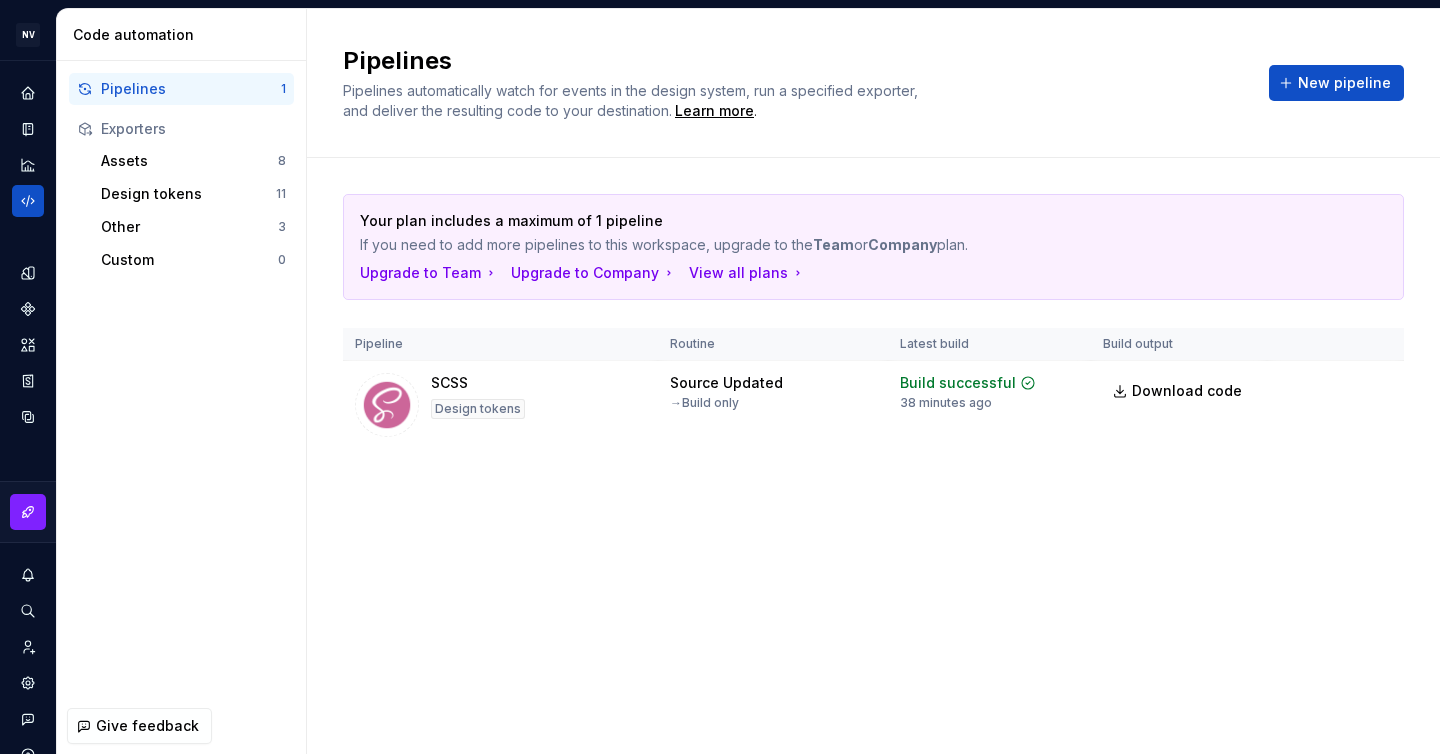click on "Pipelines Pipelines automatically watch for events in the design system, run a specified exporter, and deliver the resulting code to your destination. Learn more . New pipeline Your plan includes a maximum of 1 pipeline If you need to add more pipelines to this workspace, upgrade to the Team or Company plan. Upgrade to Team Upgrade to Company View all plans Pipeline Routine Latest build Build output SCSS Design tokens Source Updated → Build only Build successful 38 minutes ago Download code Run" at bounding box center (873, 381) 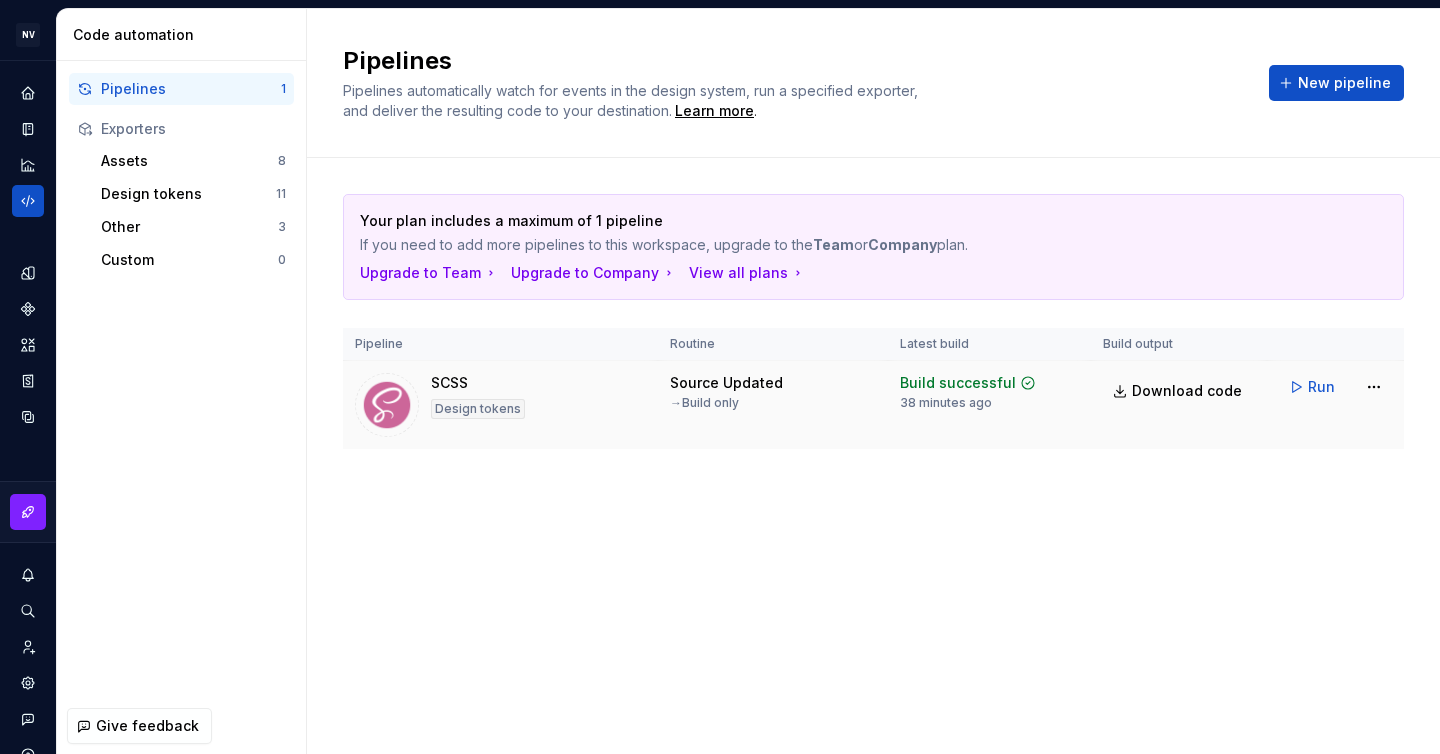 click on "Source Updated →  Build only" at bounding box center [773, 392] 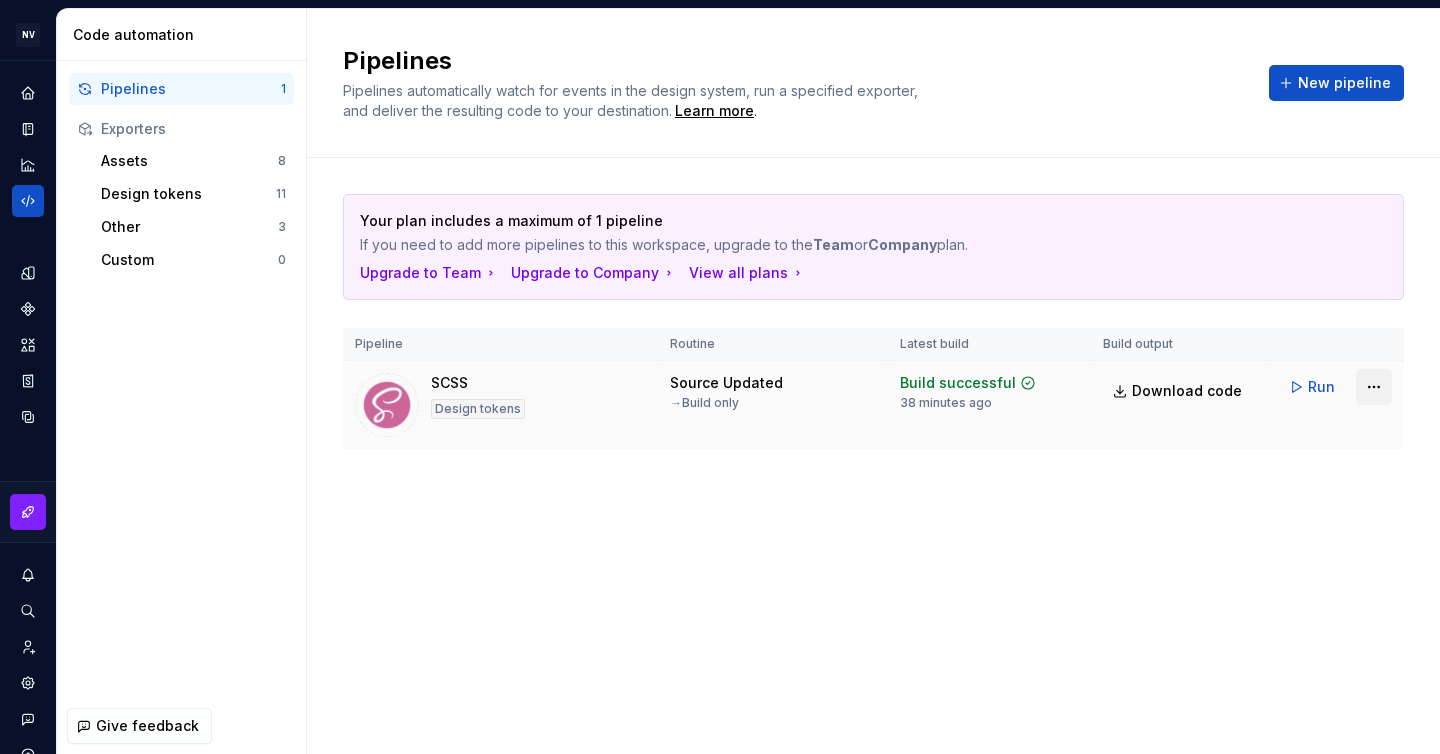 click on "NV NUERNBERGER MG Design system data Code automation Pipelines 1 Exporters Assets 8 Design tokens 11 Other 3 Custom 0 Give feedback Pipelines Pipelines automatically watch for events in the design system, run a specified exporter, and deliver the resulting code to your destination. Learn more . New pipeline Your plan includes a maximum of 1 pipeline If you need to add more pipelines to this workspace, upgrade to the Team or Company plan. Upgrade to Team Upgrade to Company View all plans Pipeline Routine Latest build Build output SCSS Design tokens Source Updated → Build only Build successful 38 minutes ago Download code Run" at bounding box center (720, 377) 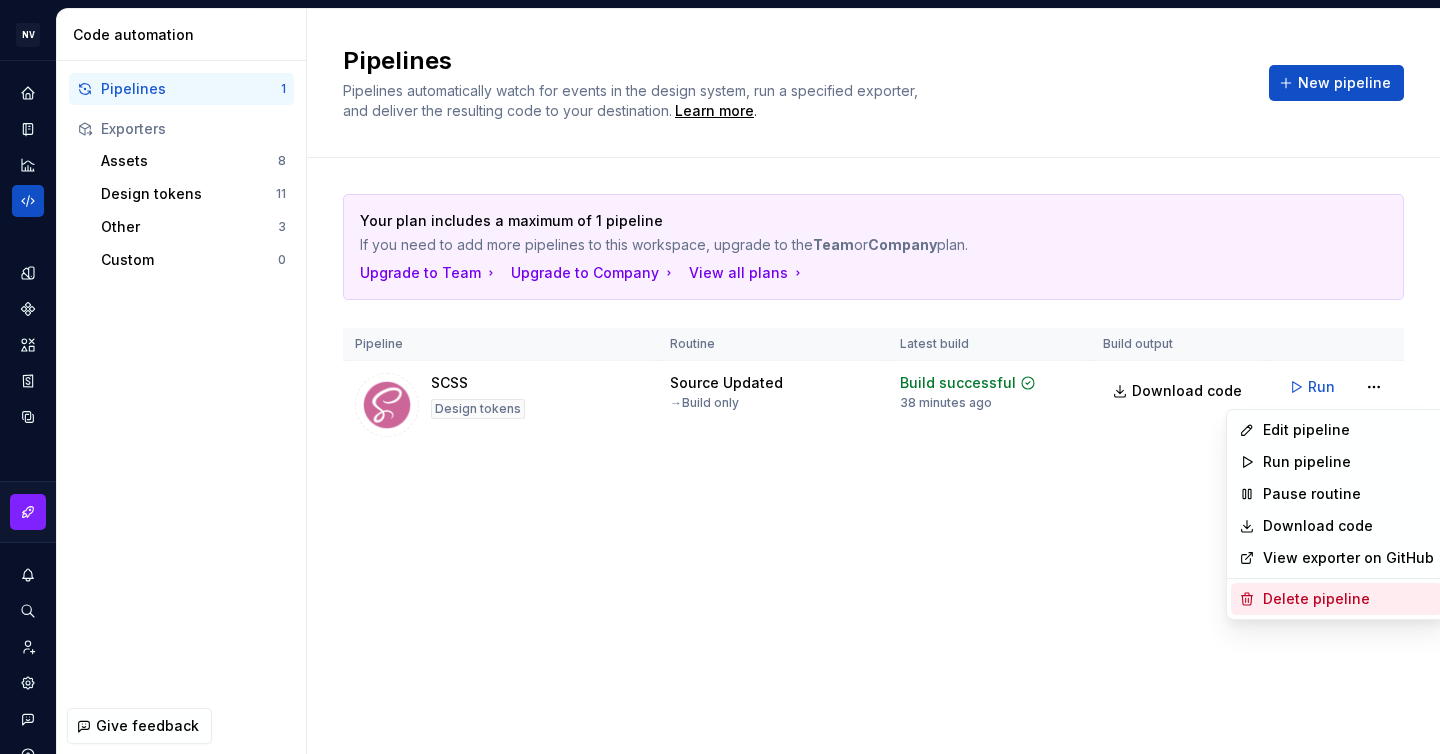 click on "Delete pipeline" at bounding box center [1348, 599] 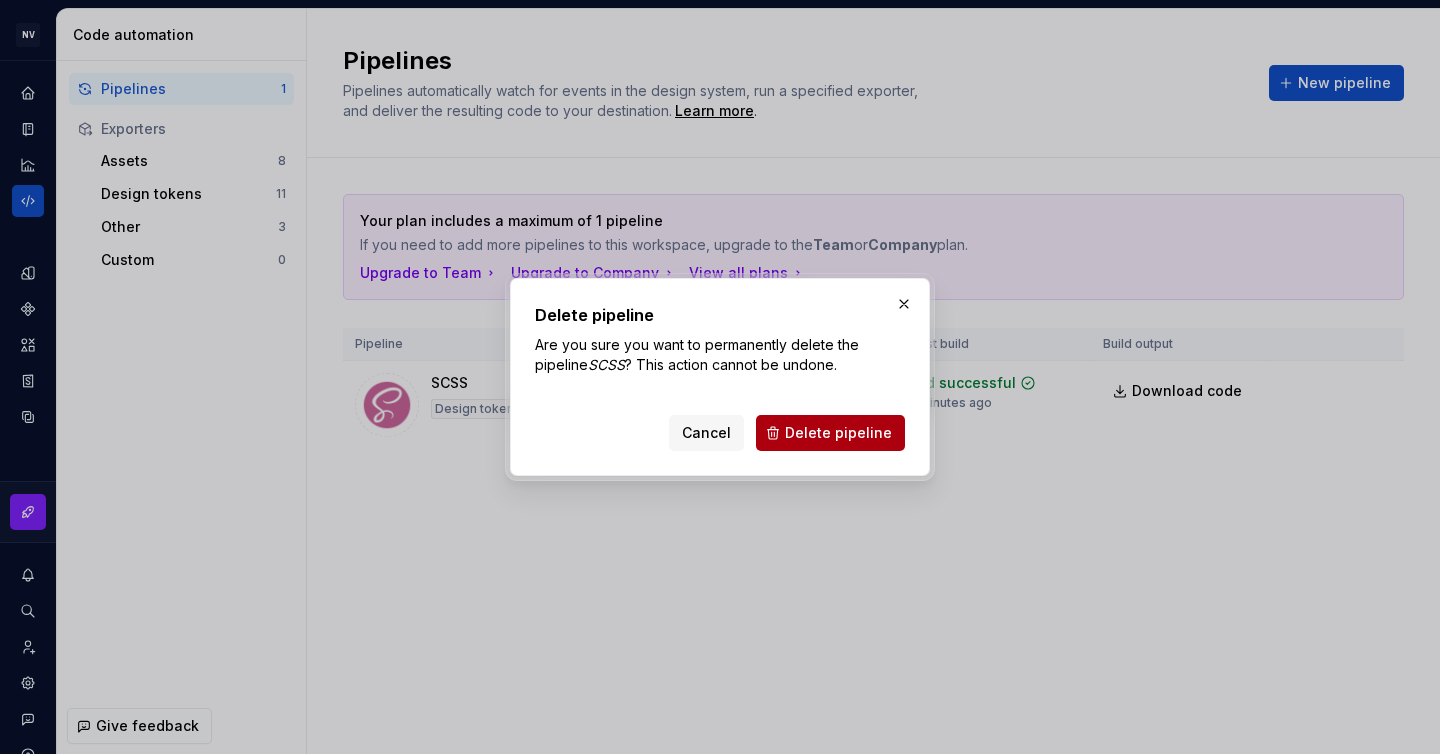 click on "Delete pipeline" at bounding box center (830, 433) 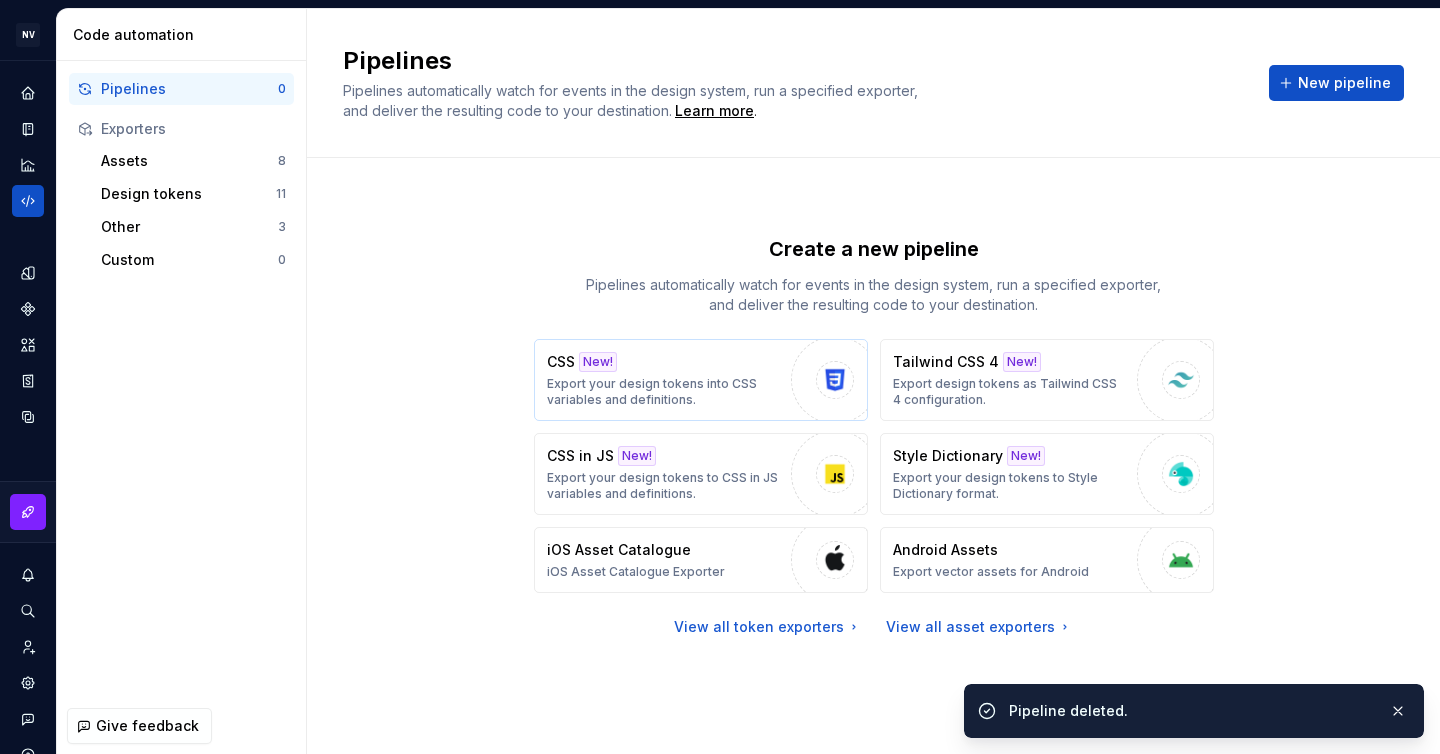click on "Export your design tokens into CSS variables and definitions." at bounding box center (664, 392) 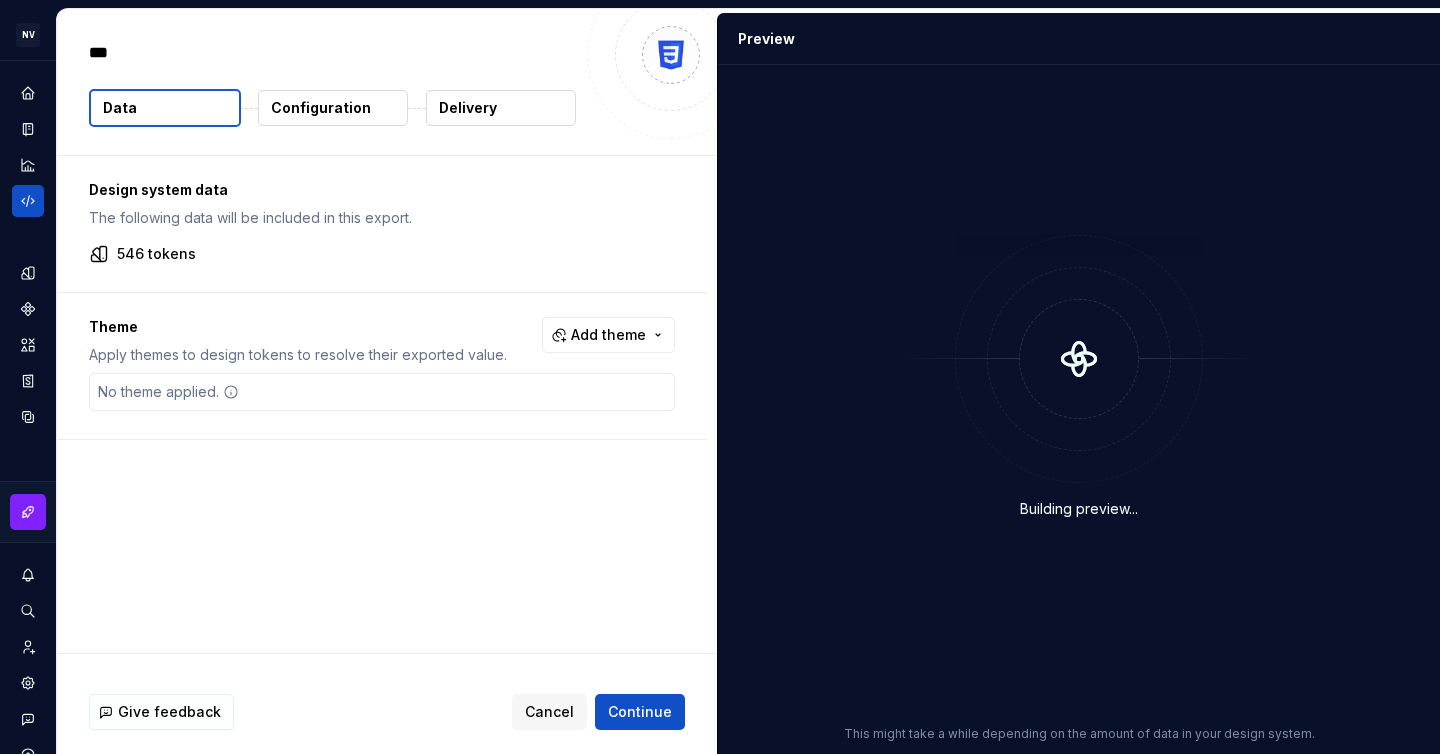 type on "*" 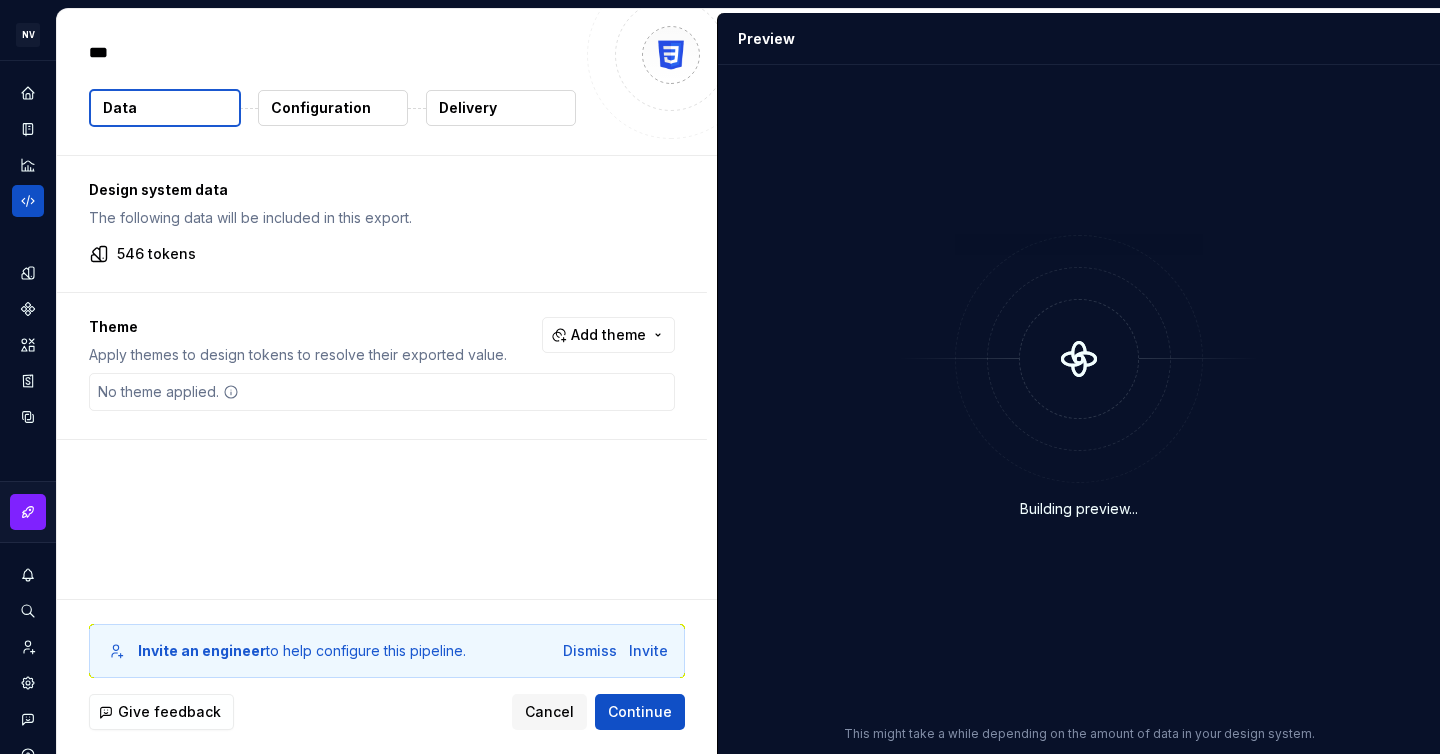click on "*** Data Configuration Delivery" at bounding box center [387, 82] 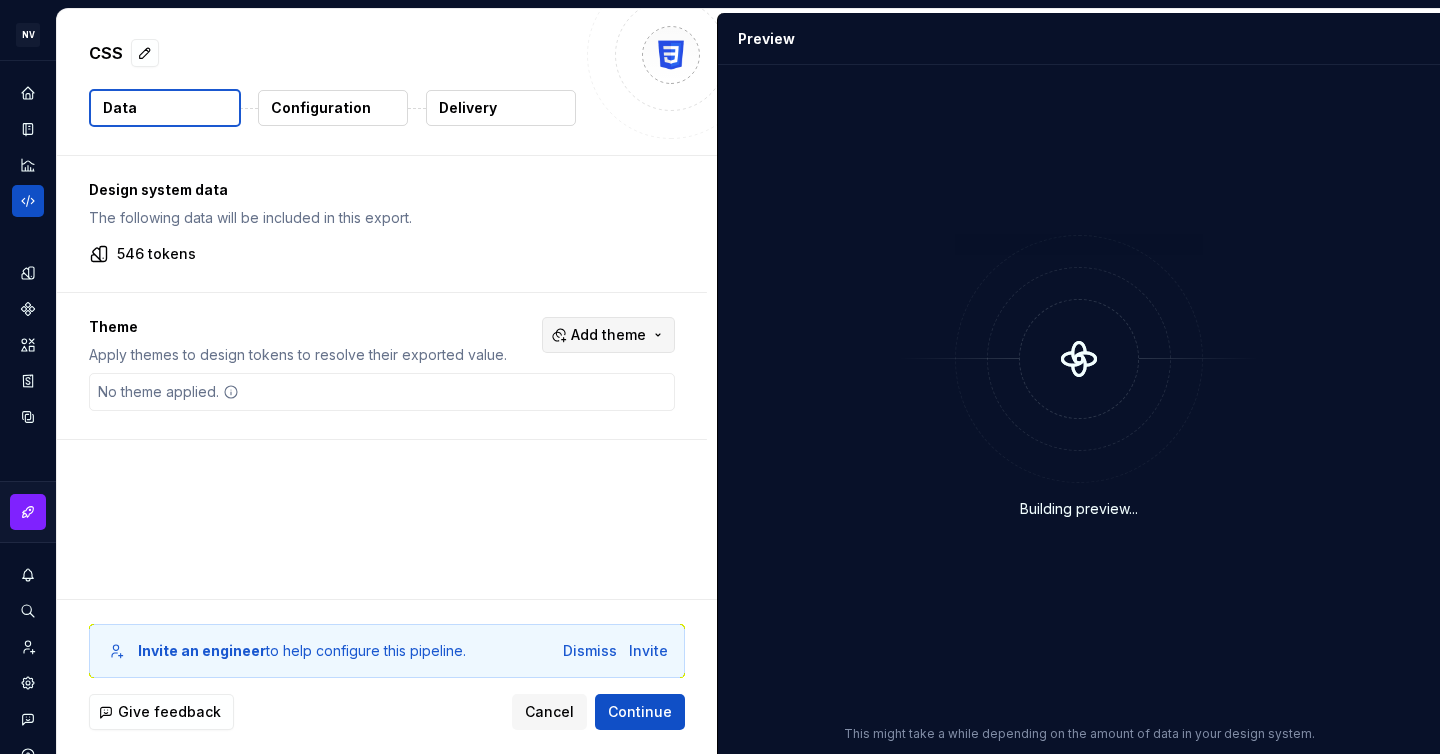 click on "Add theme" at bounding box center (608, 335) 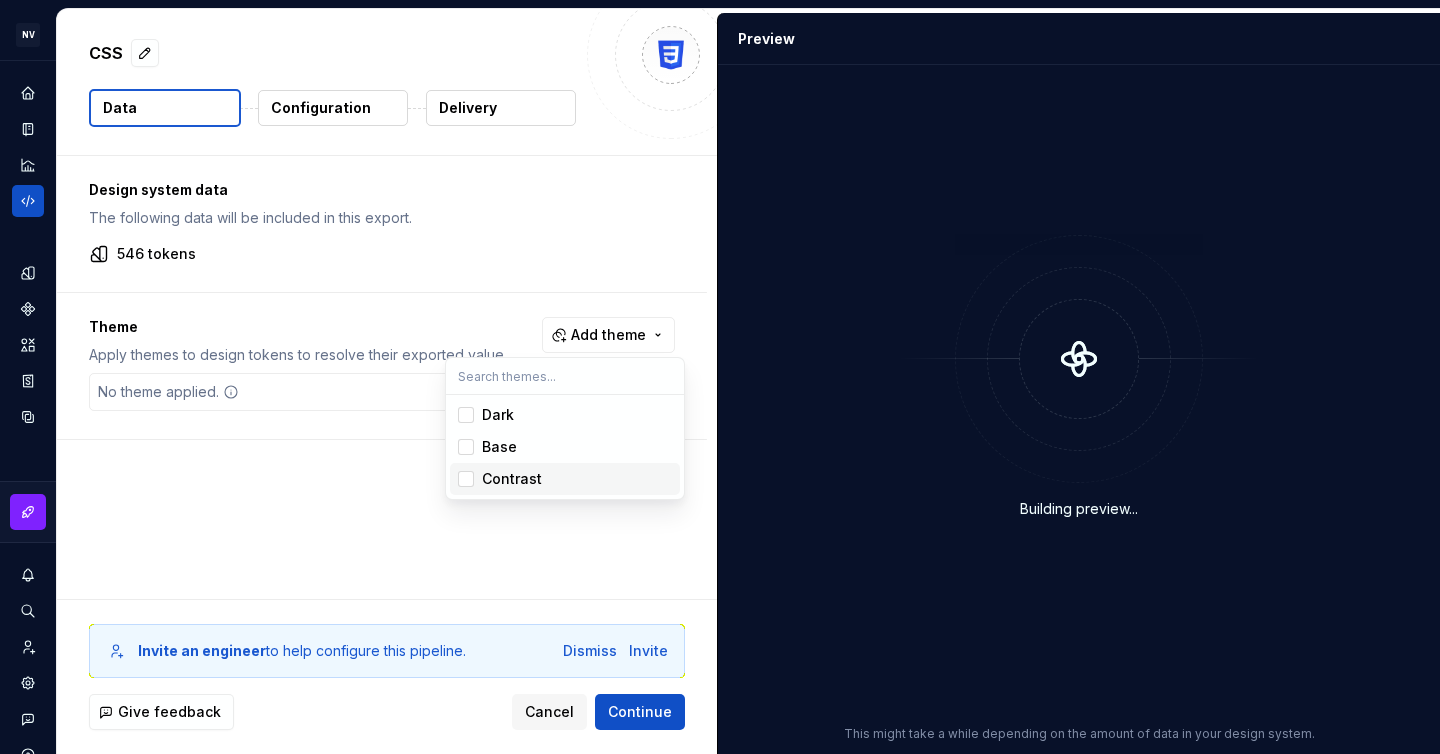 click on "Contrast" at bounding box center [512, 479] 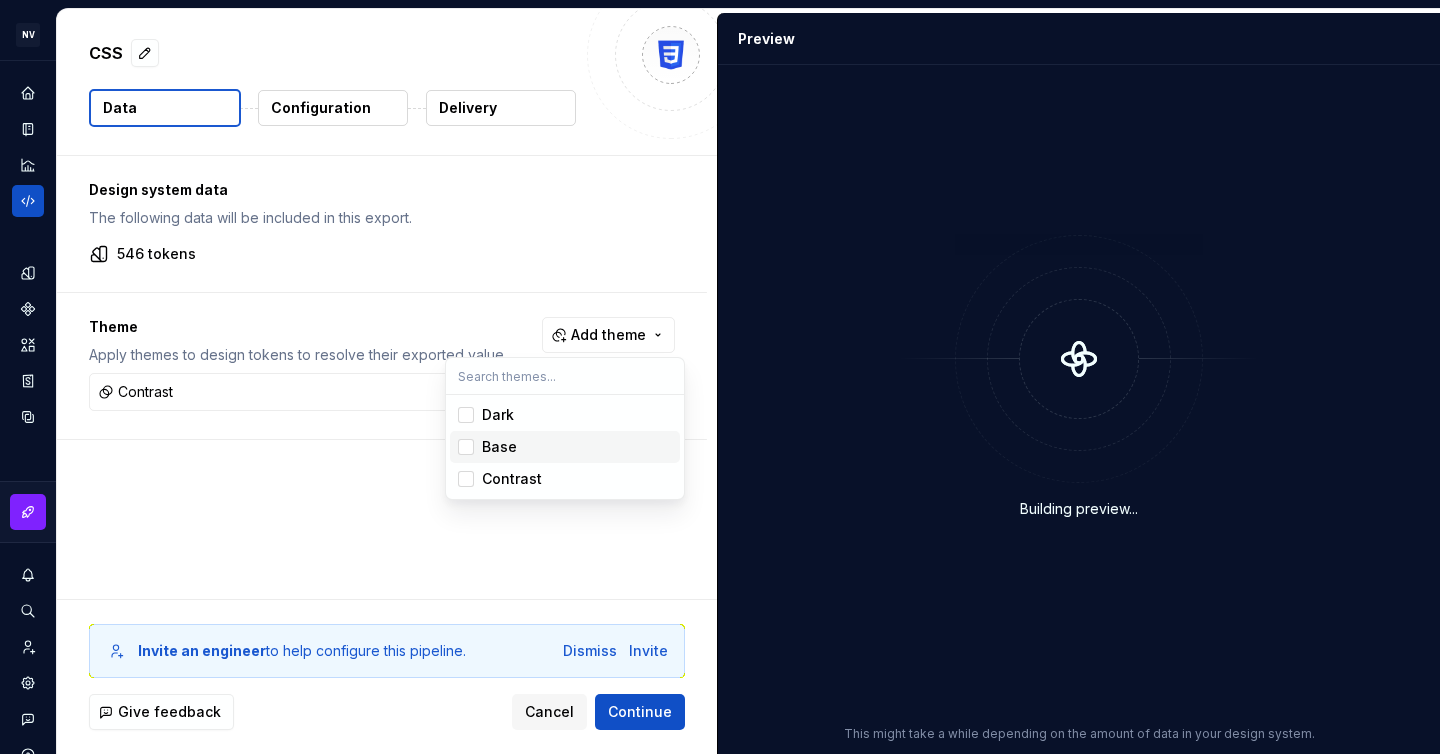 click at bounding box center (466, 447) 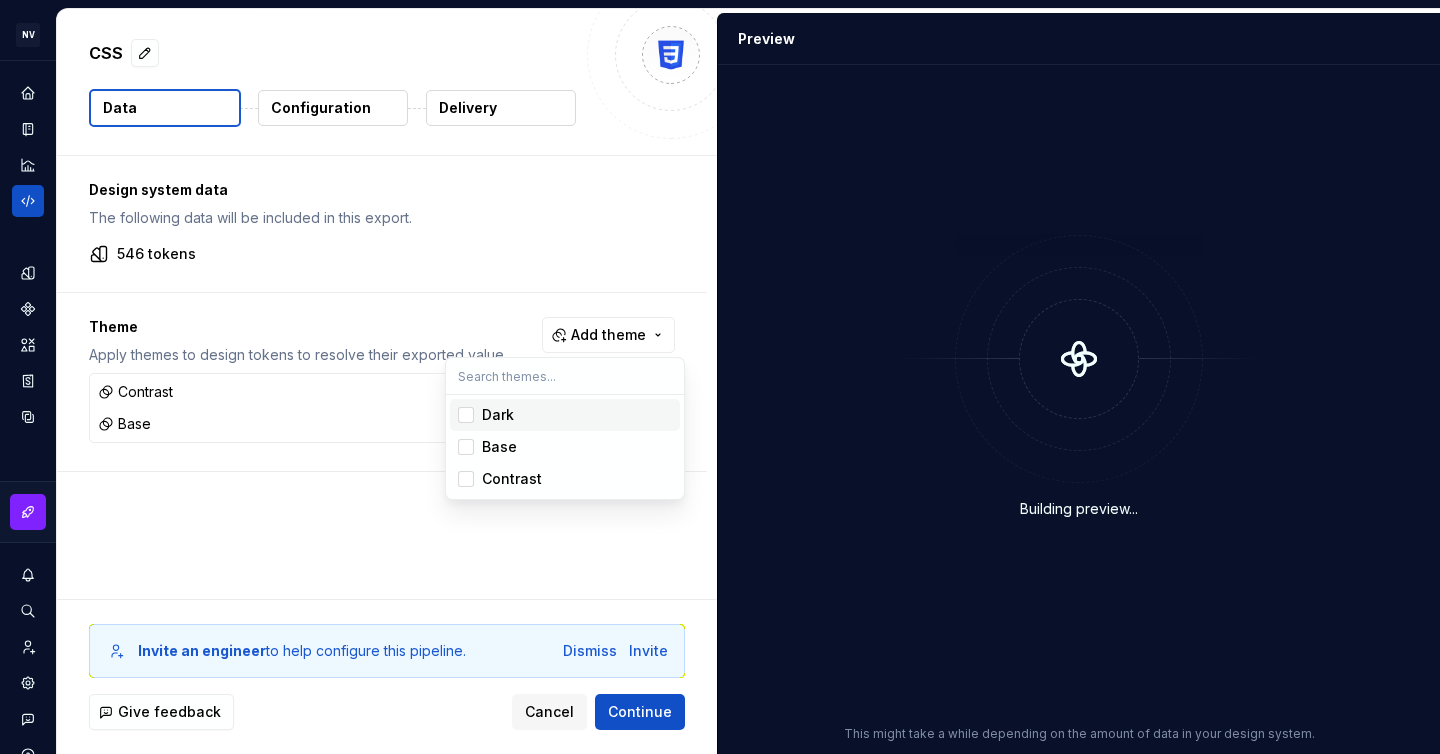 click on "Dark" at bounding box center (565, 415) 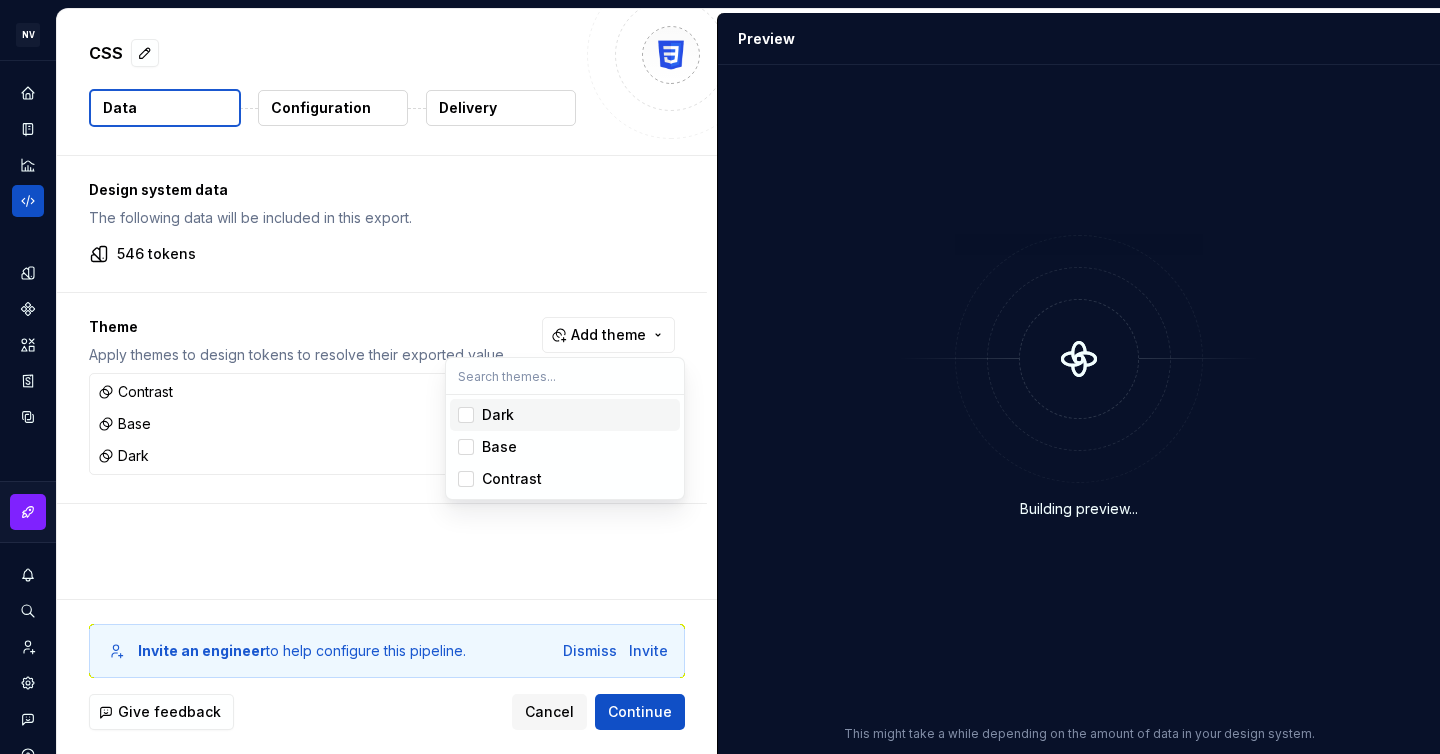 click on "NV NUERNBERGER MG Design system data CSS Data Configuration Delivery Design system data The following data will be included in this export. 546 tokens Theme Apply themes to design tokens to resolve their exported value. Add theme Contrast Base Dark Invite an engineer to help configure this pipeline. Dismiss Invite Give feedback Cancel Continue Preview Building preview... This might take a while depending on the amount of data in your design system. * To pick up a draggable item, press the space bar. While dragging, use the arrow keys to move the item. Press space again to drop the item in its new position, or press escape to cancel. Dark Base Contrast" at bounding box center (720, 377) 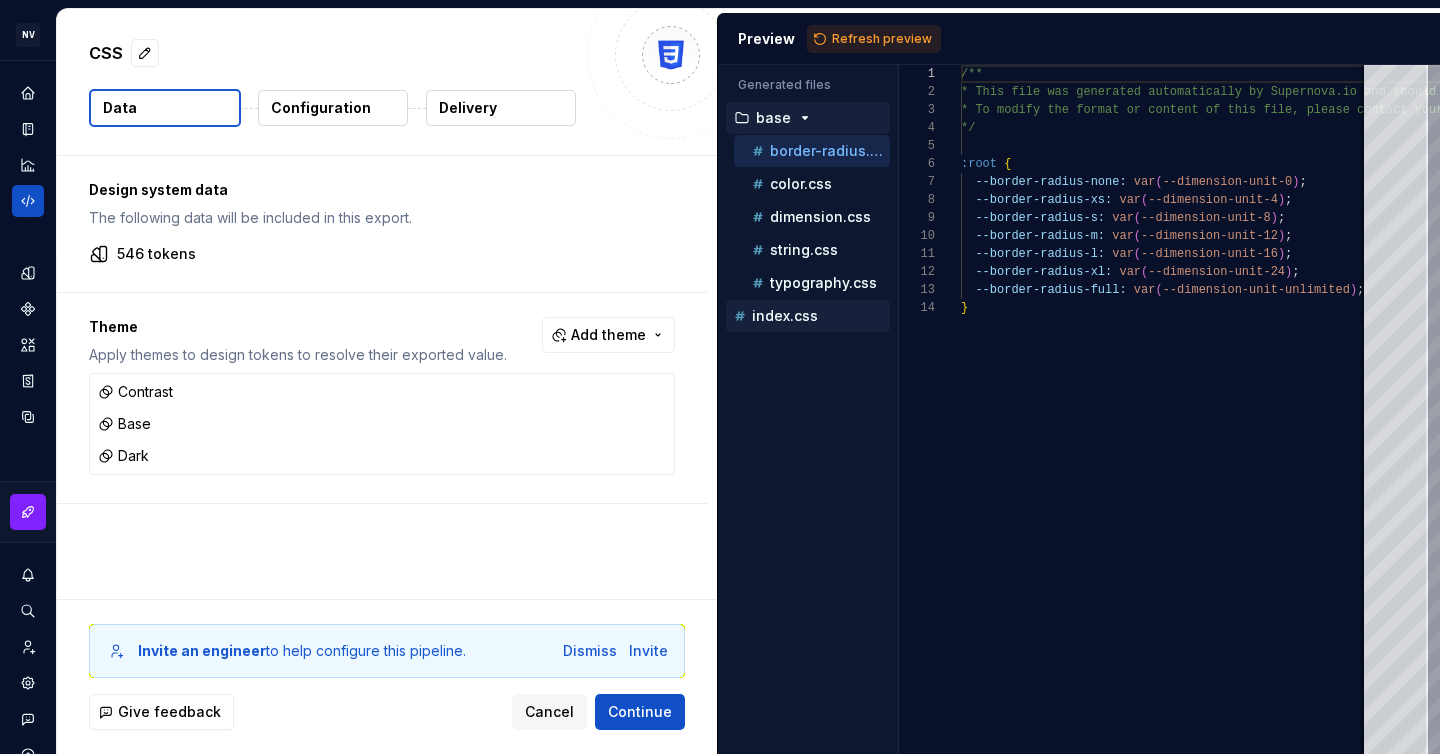 click on "index.css" at bounding box center (810, 316) 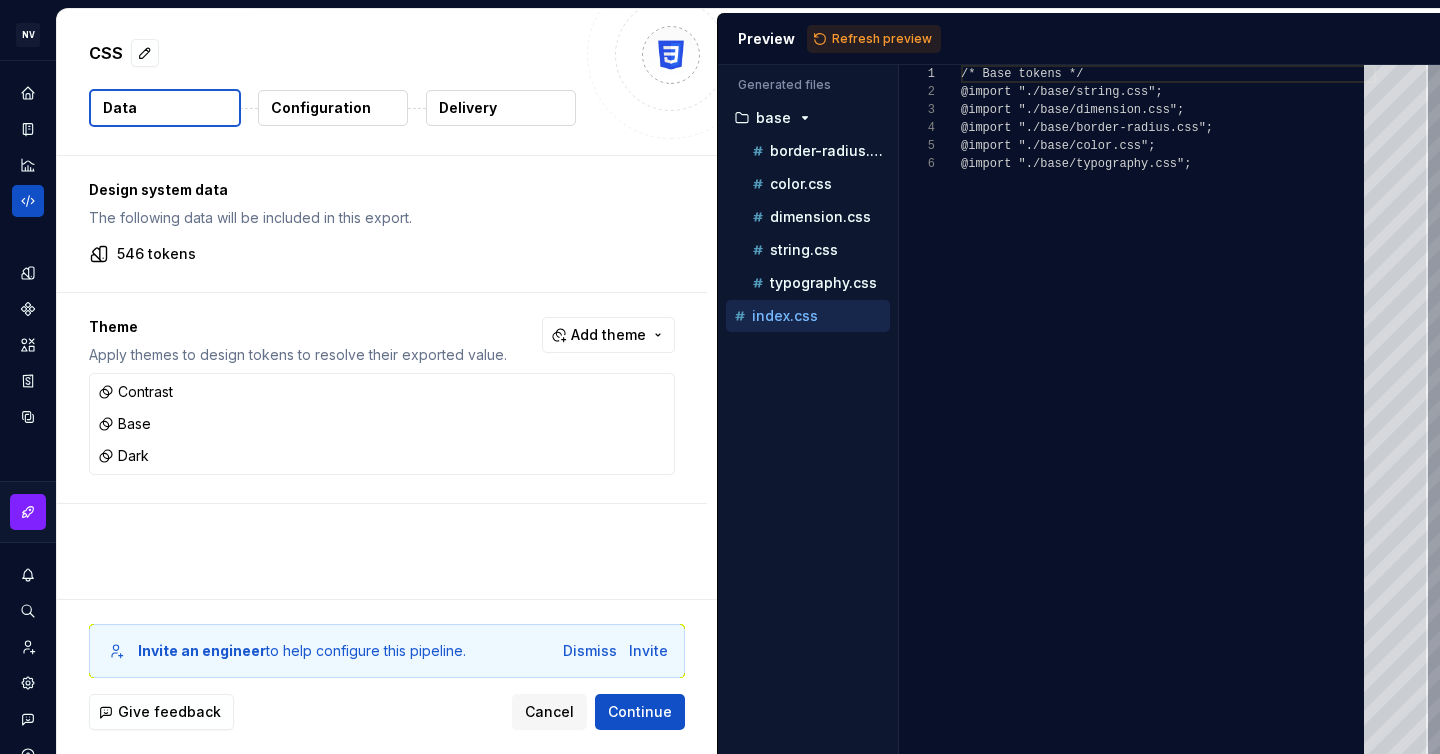 scroll, scrollTop: 90, scrollLeft: 0, axis: vertical 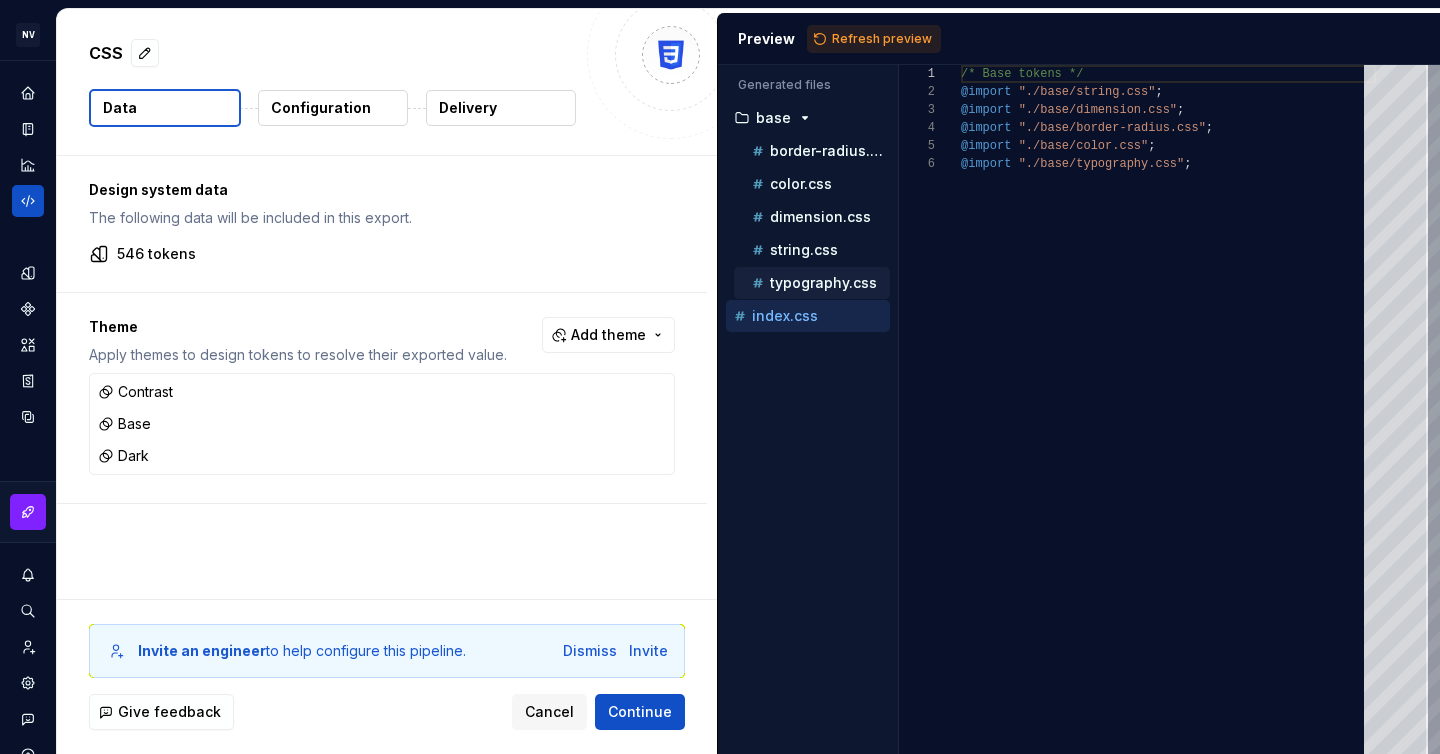 click on "typography.css" at bounding box center (812, 283) 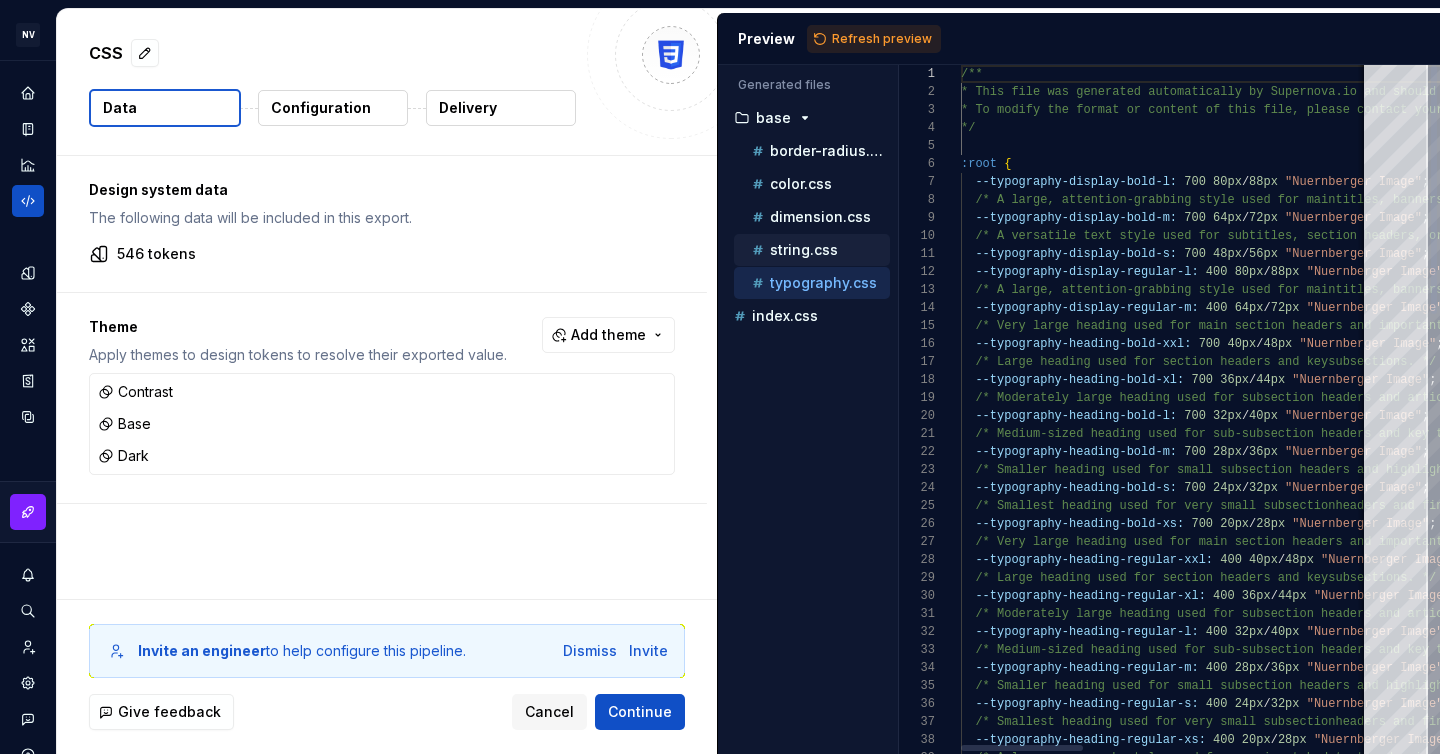 click on "string.css" at bounding box center (804, 250) 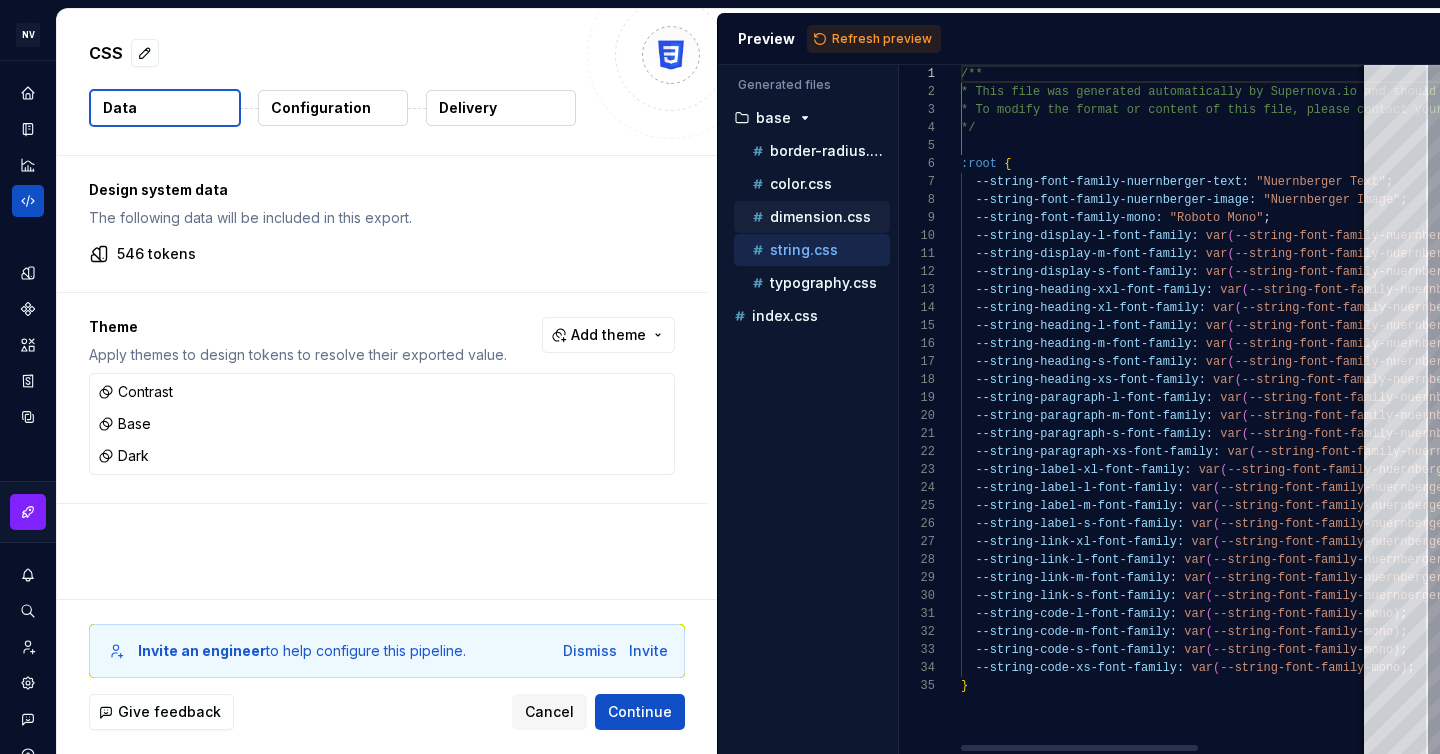 click on "dimension.css" at bounding box center [820, 217] 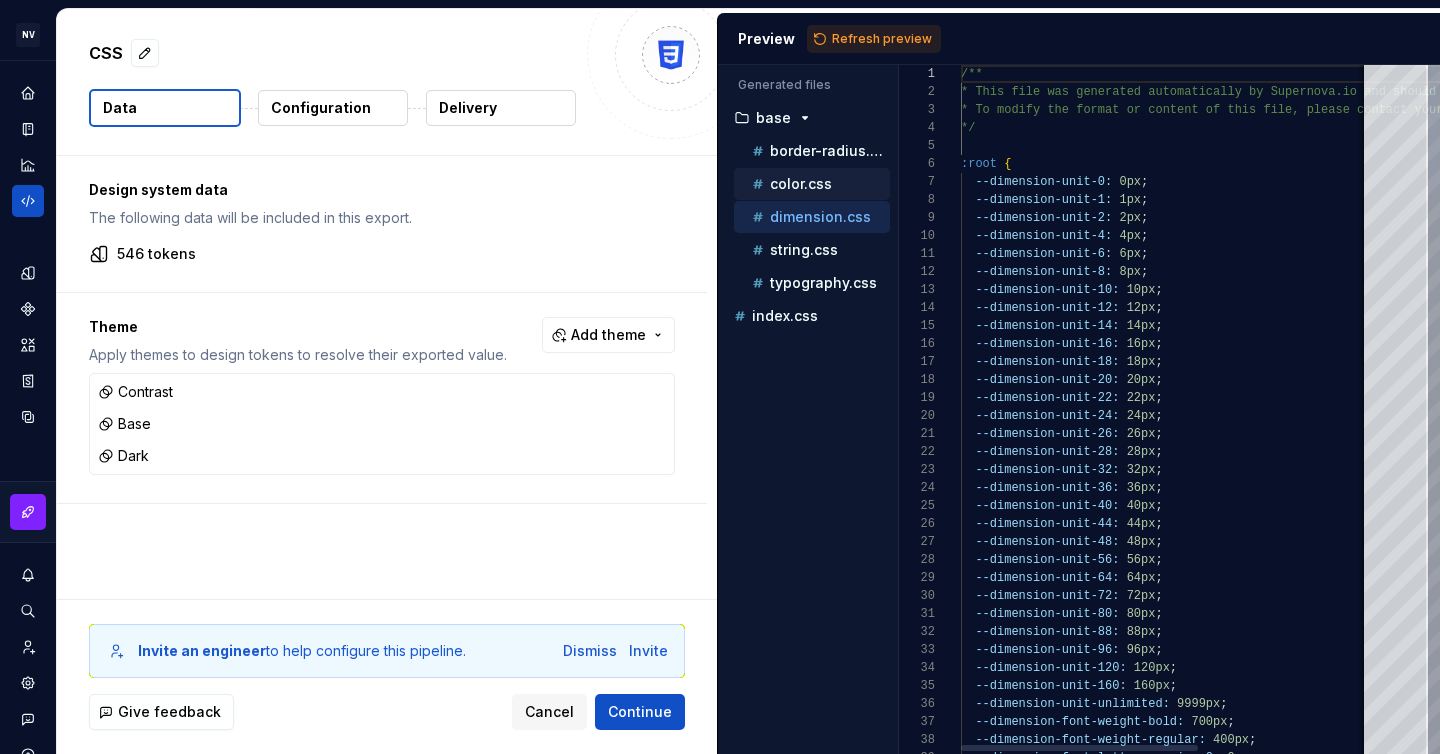 click on "color.css" at bounding box center (801, 184) 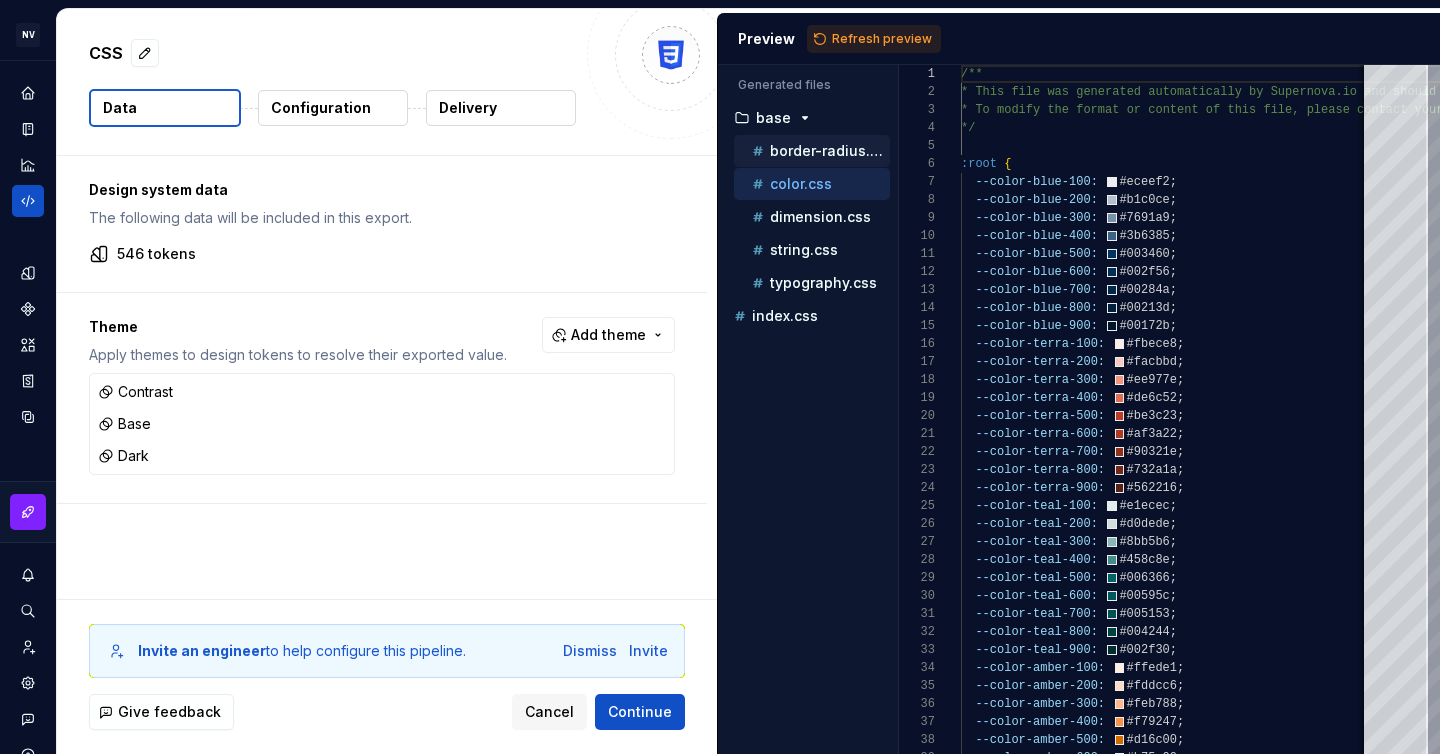 click on "border-radius.css" at bounding box center (830, 151) 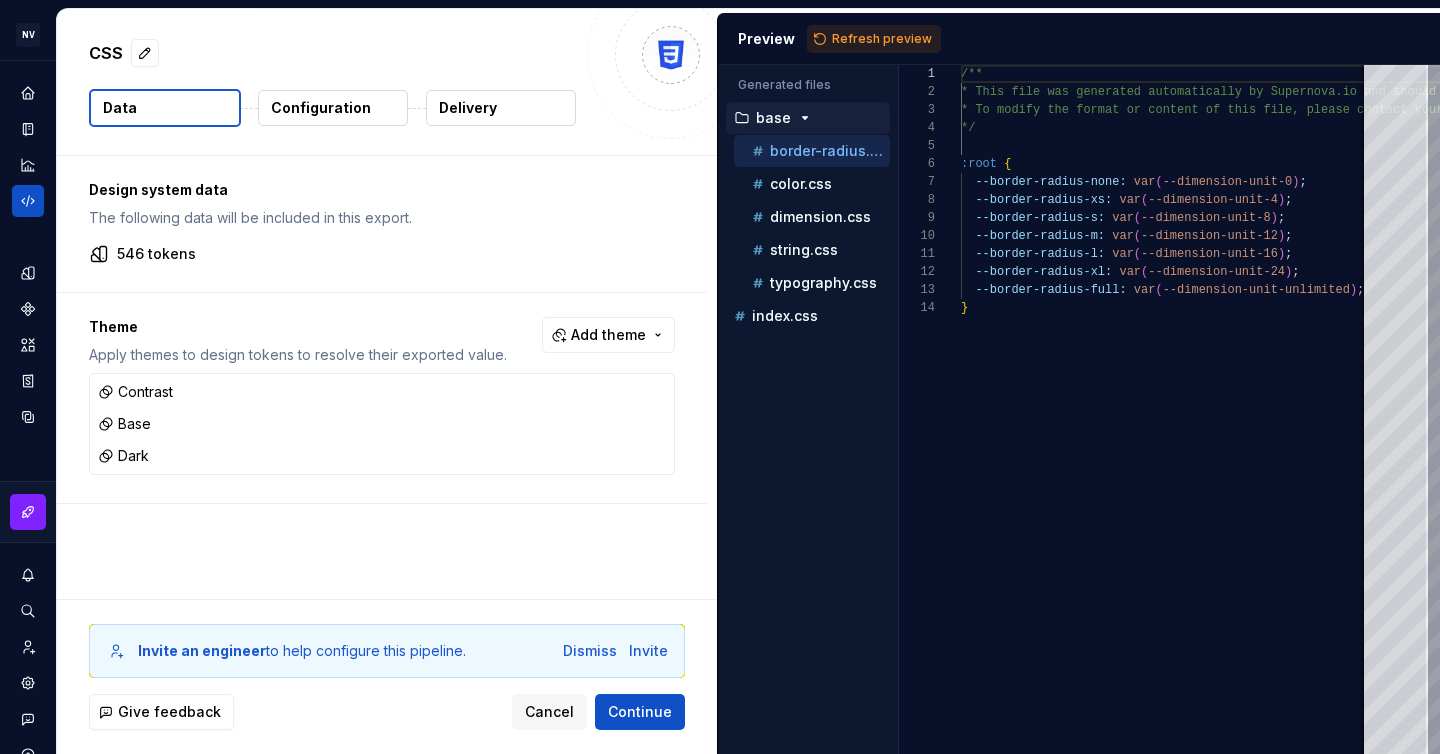 click on "base" at bounding box center [808, 118] 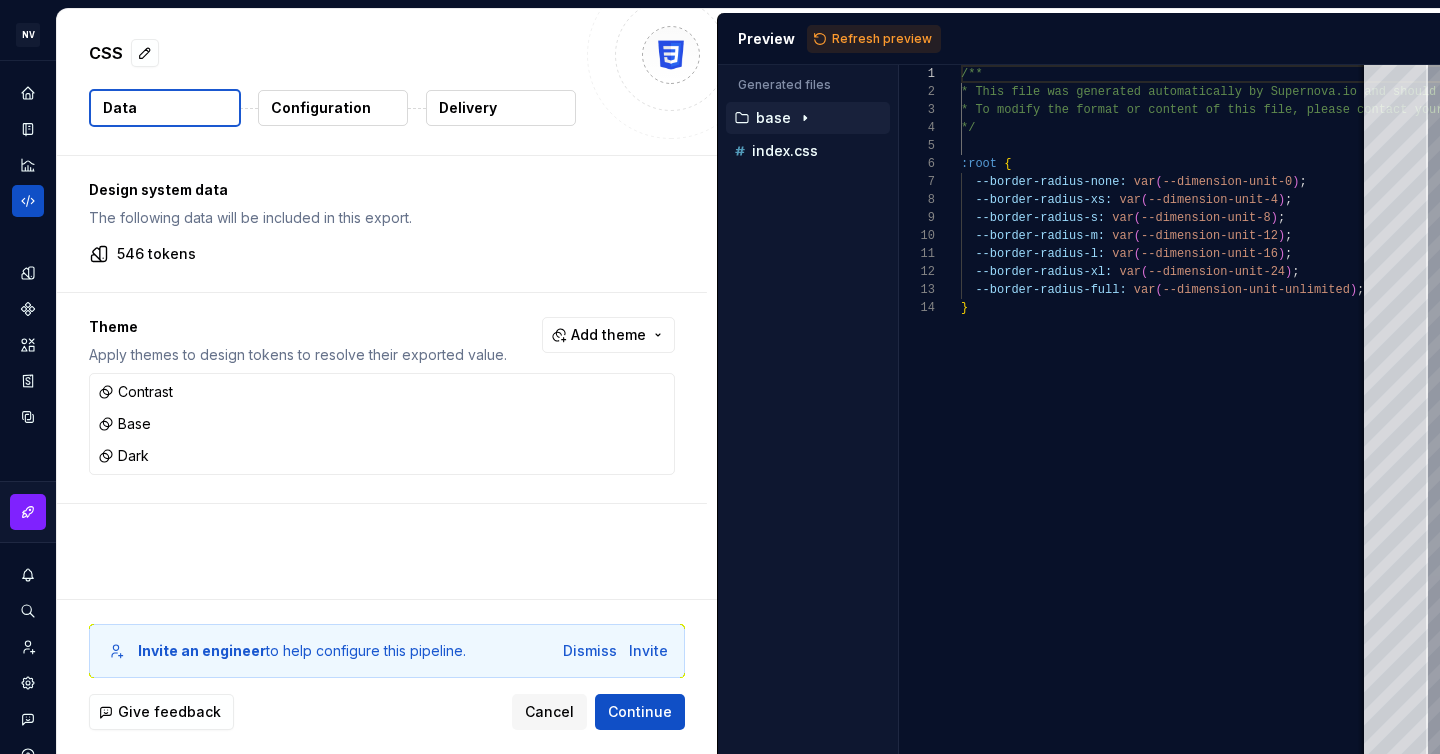 click on "base" at bounding box center (808, 118) 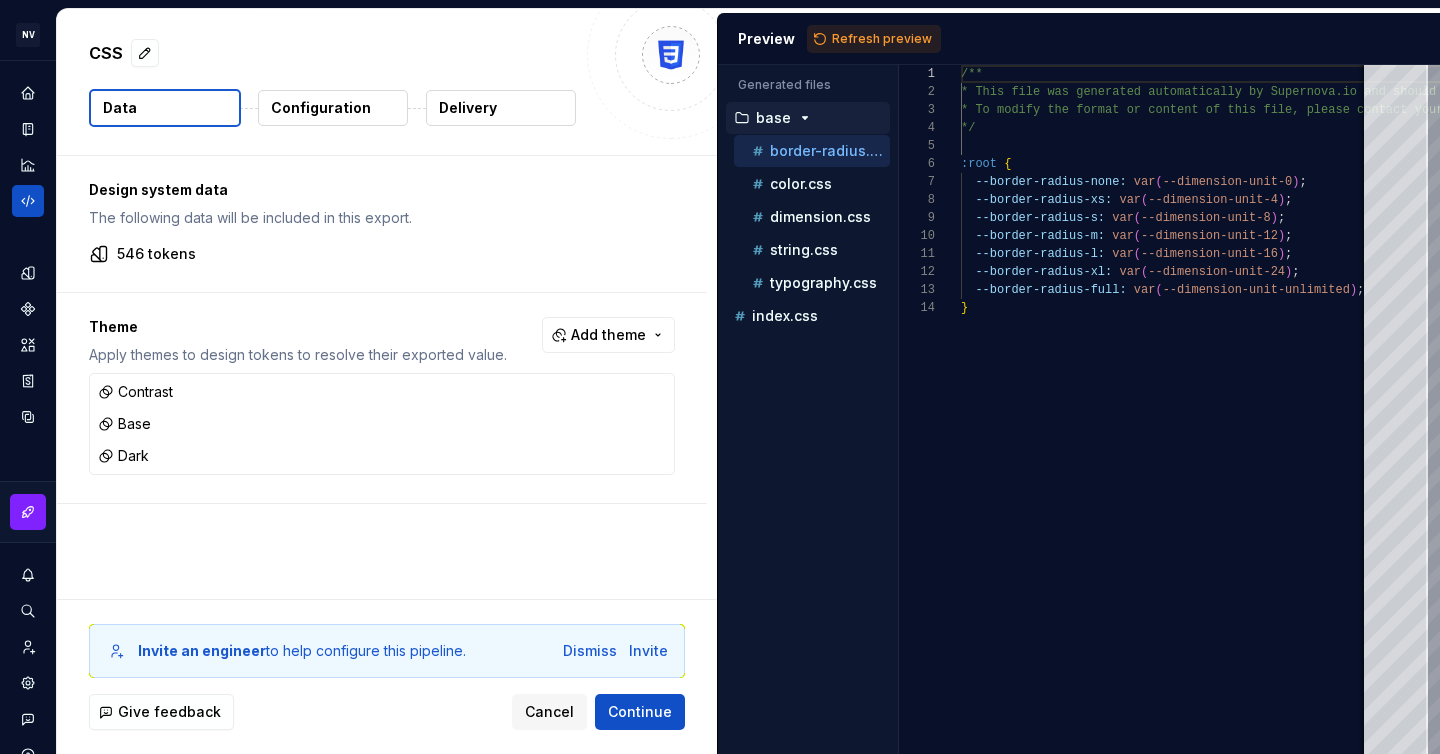 click on "Configuration" at bounding box center (321, 108) 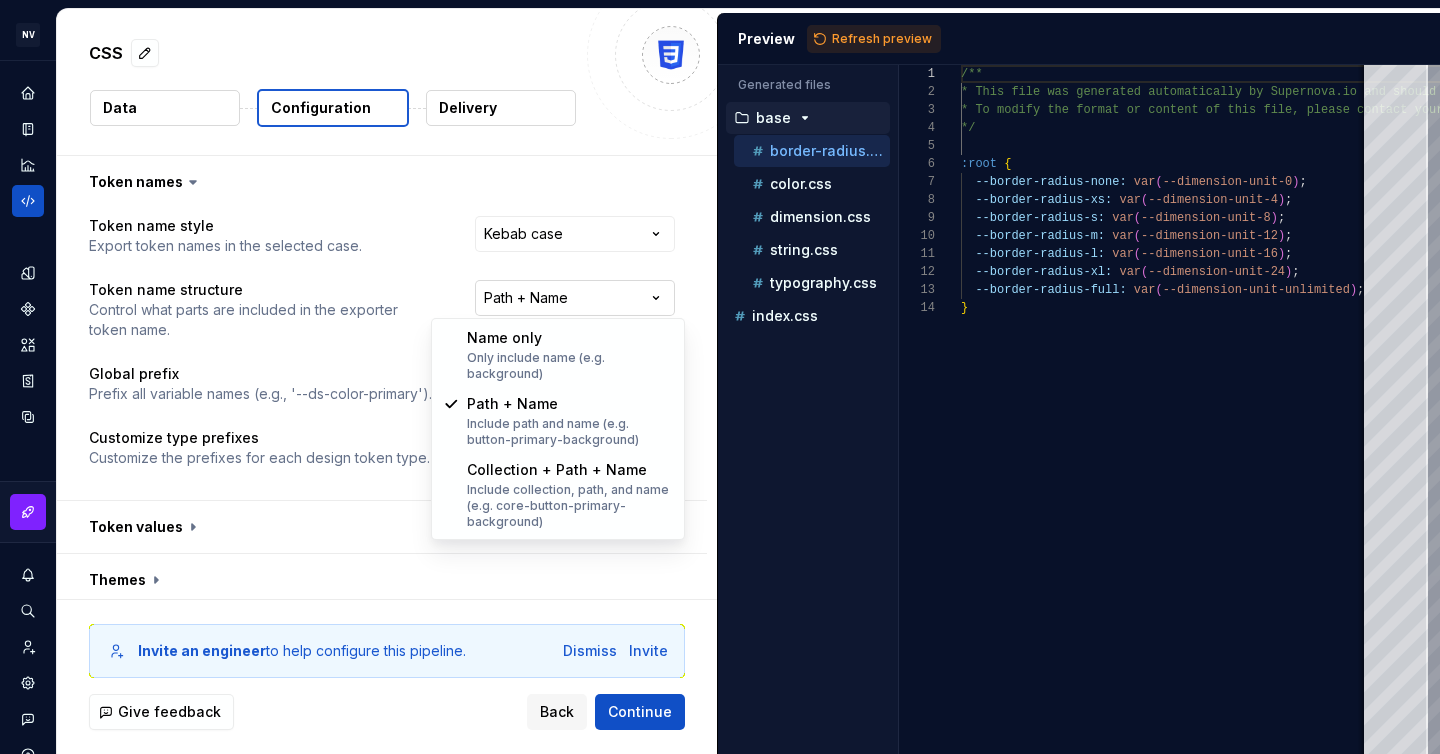 click on "**********" at bounding box center [720, 377] 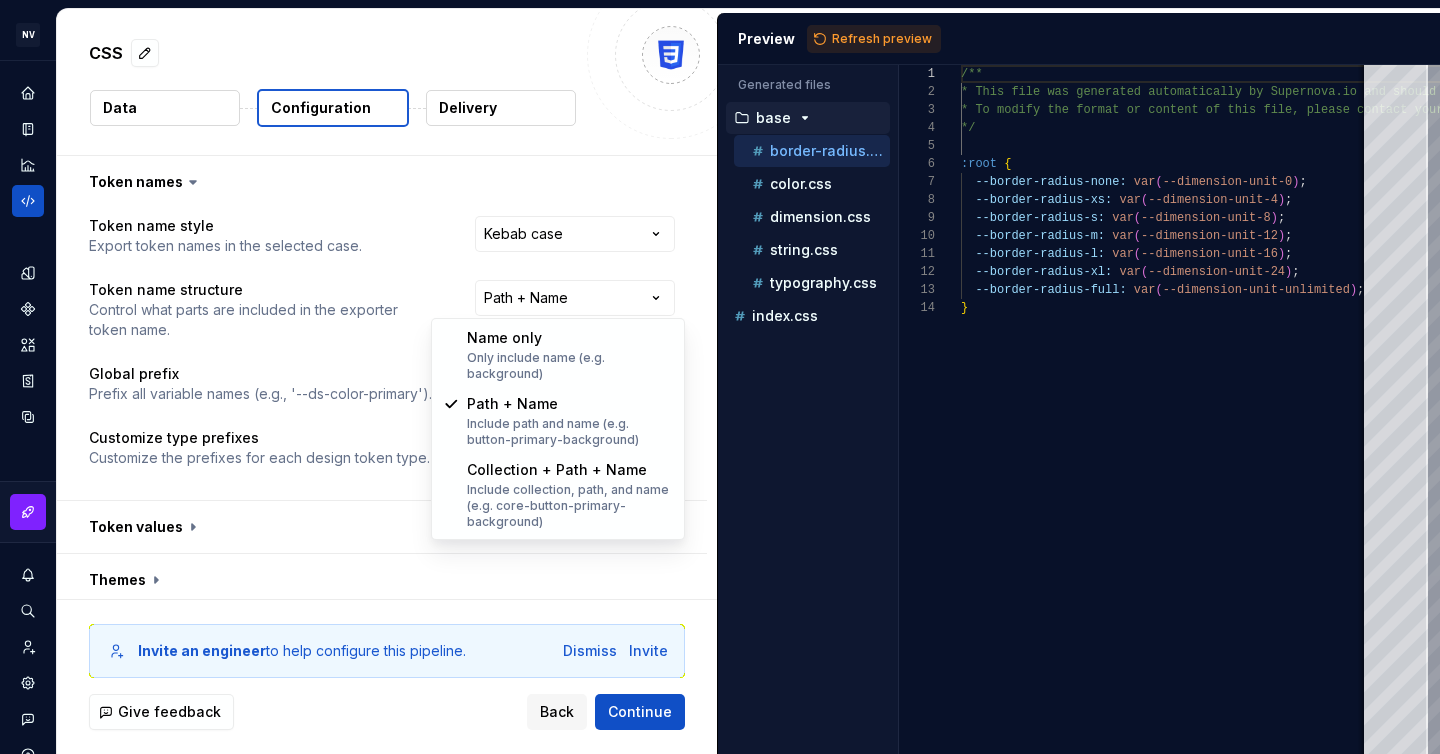 select on "********" 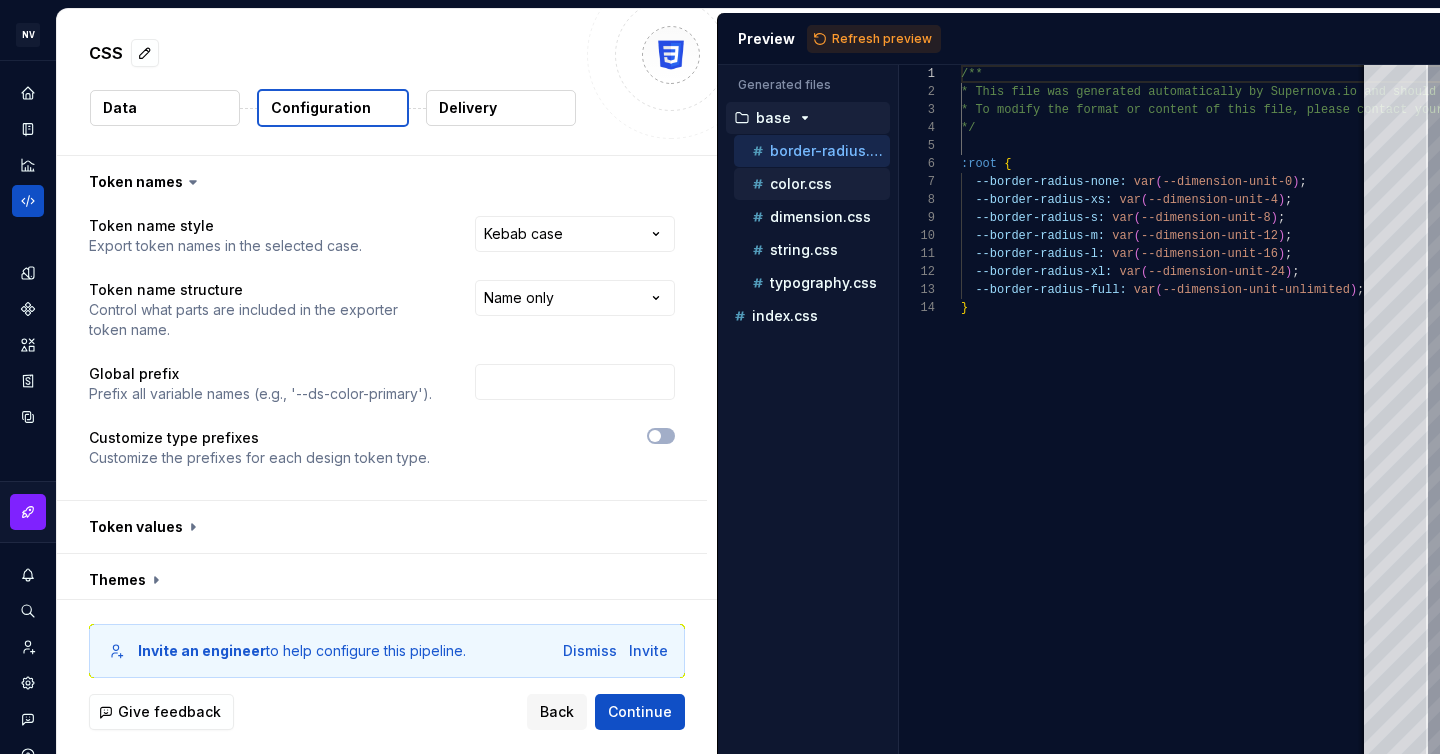 click on "color.css" at bounding box center (812, 184) 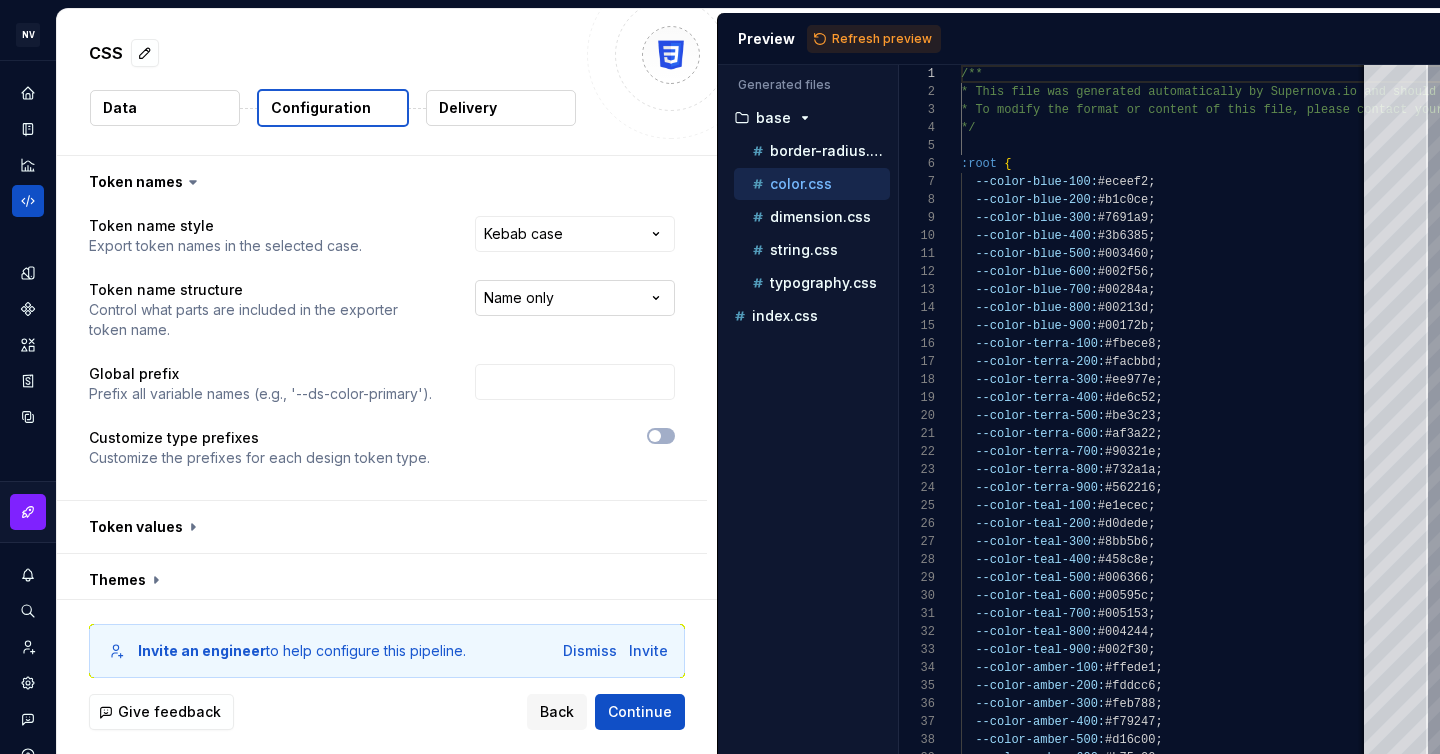 click on "**********" at bounding box center [720, 377] 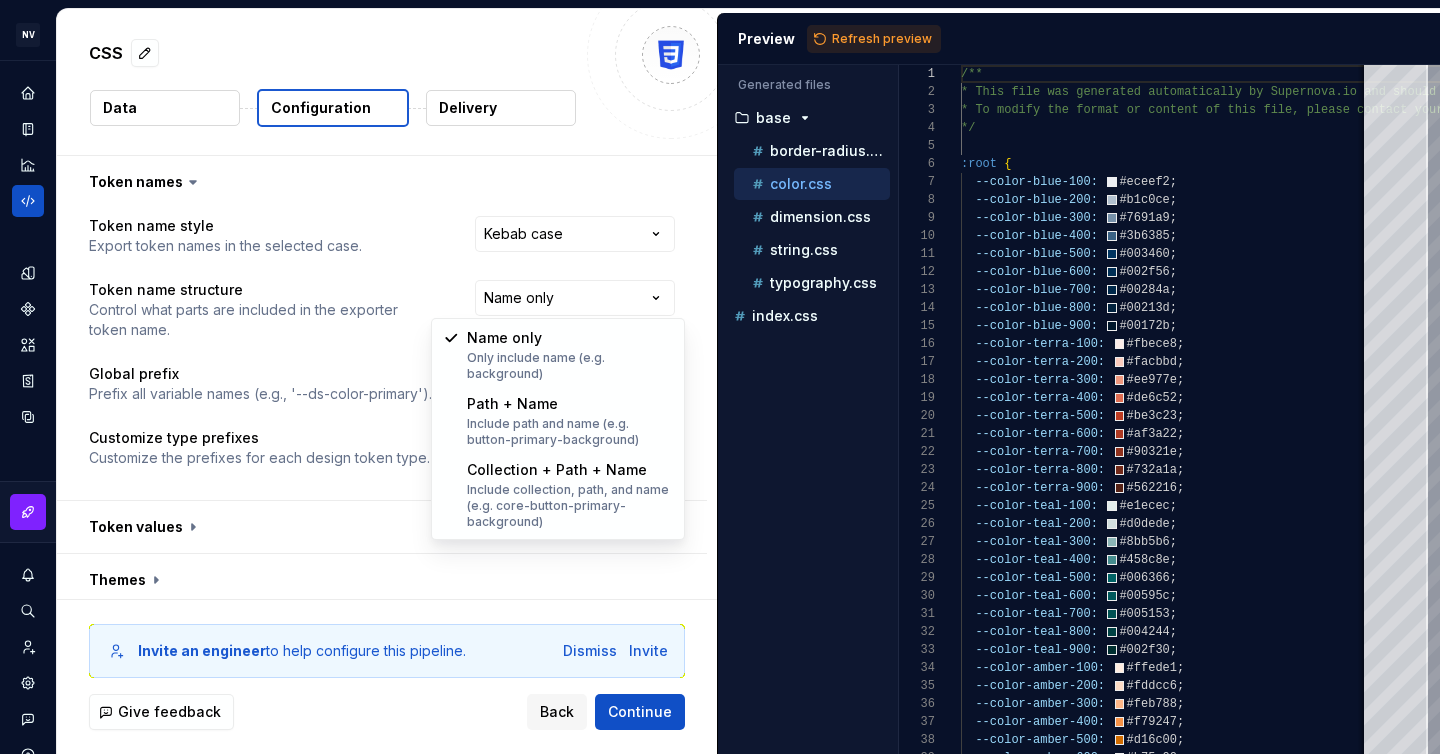 select on "**********" 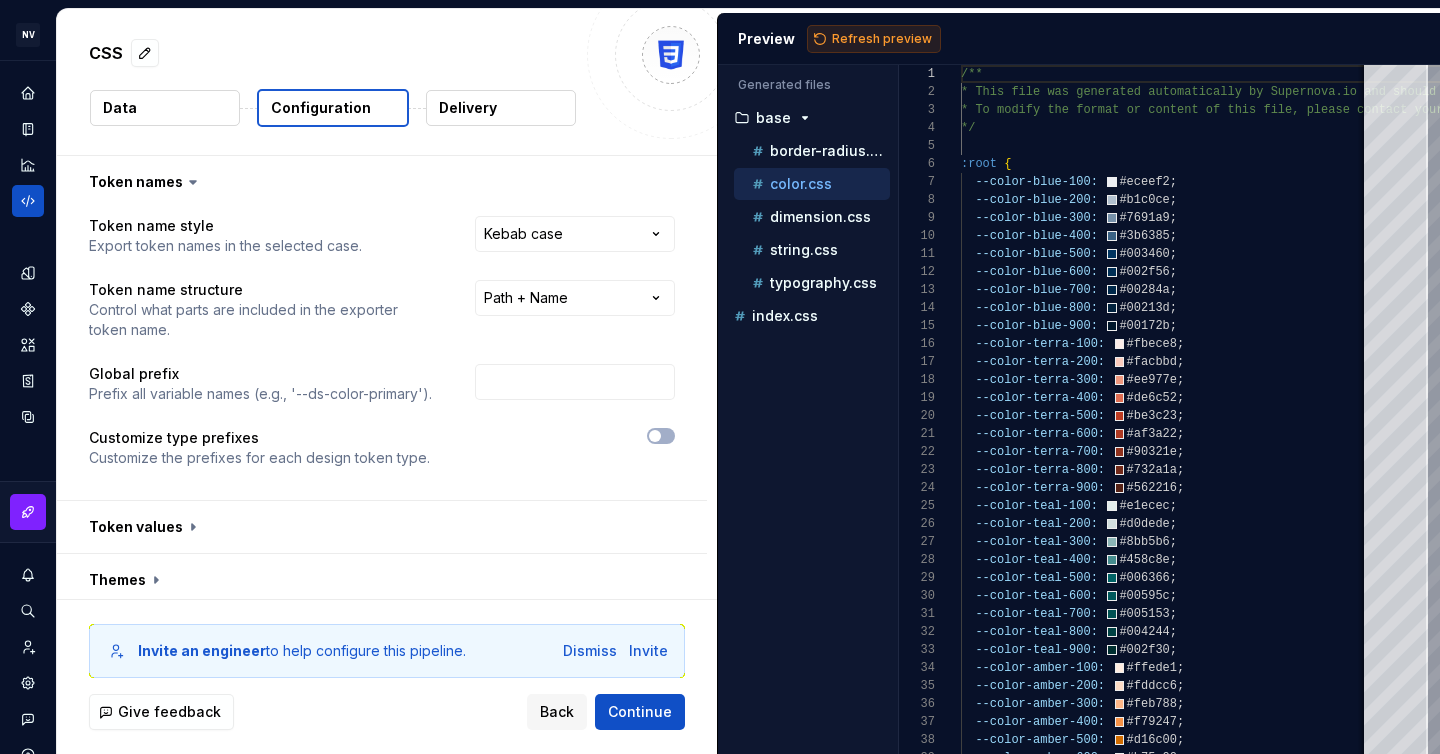 click on "Refresh preview" at bounding box center (882, 39) 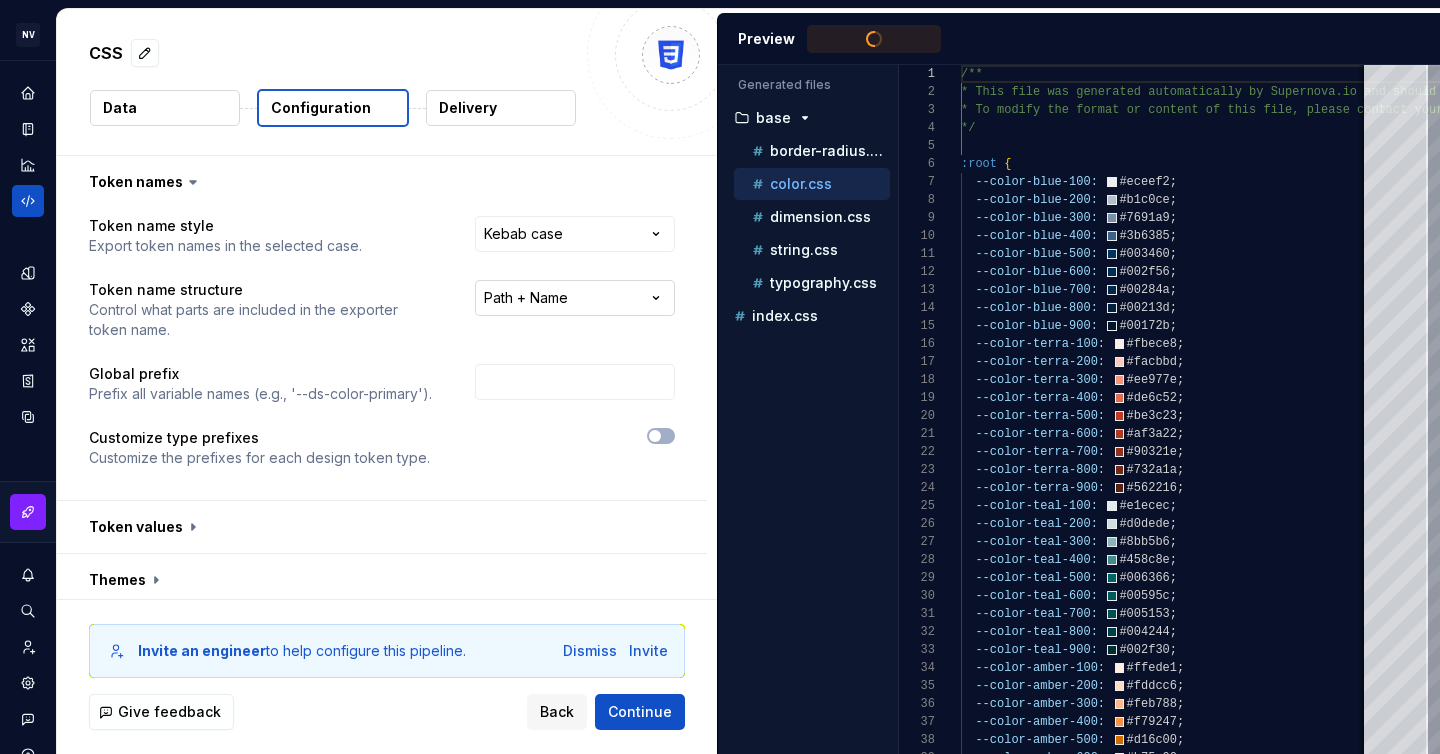 click on "**********" at bounding box center (720, 377) 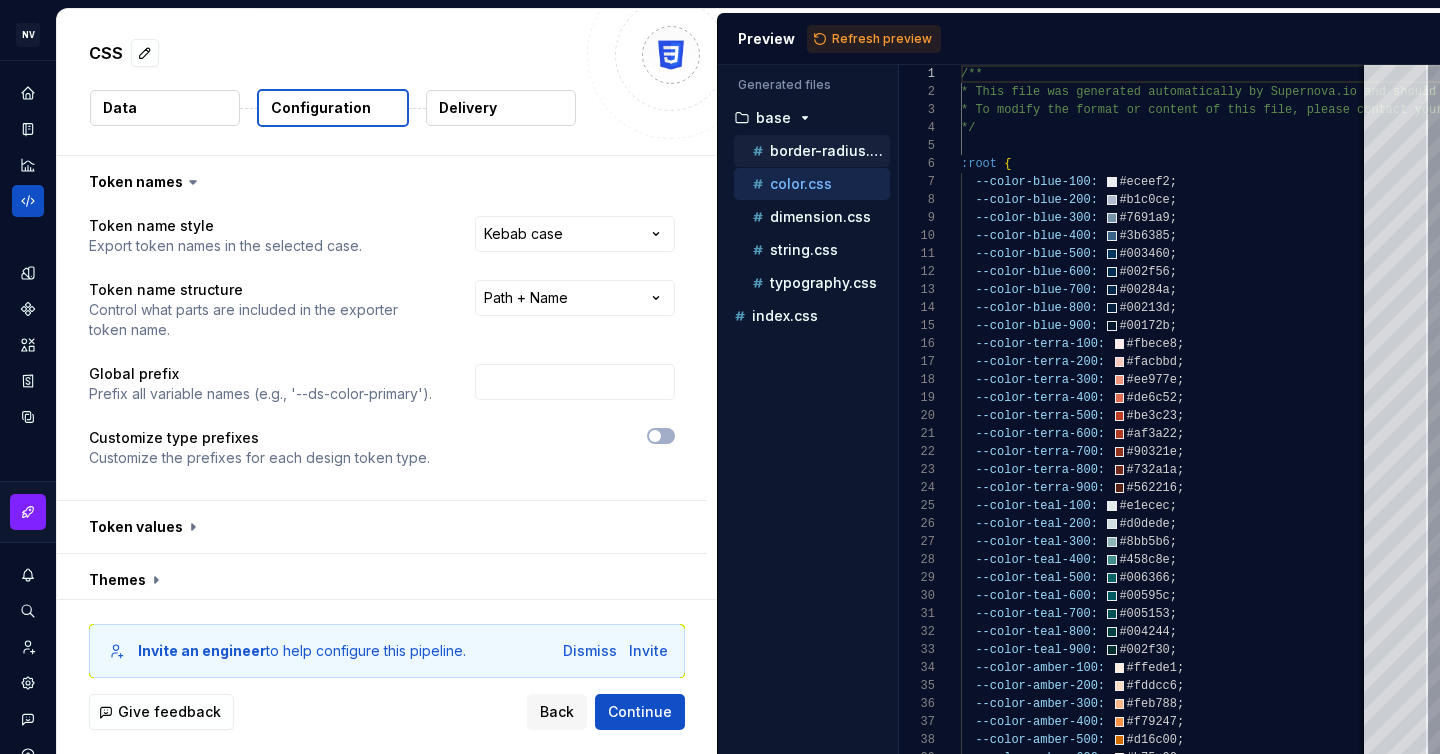 type 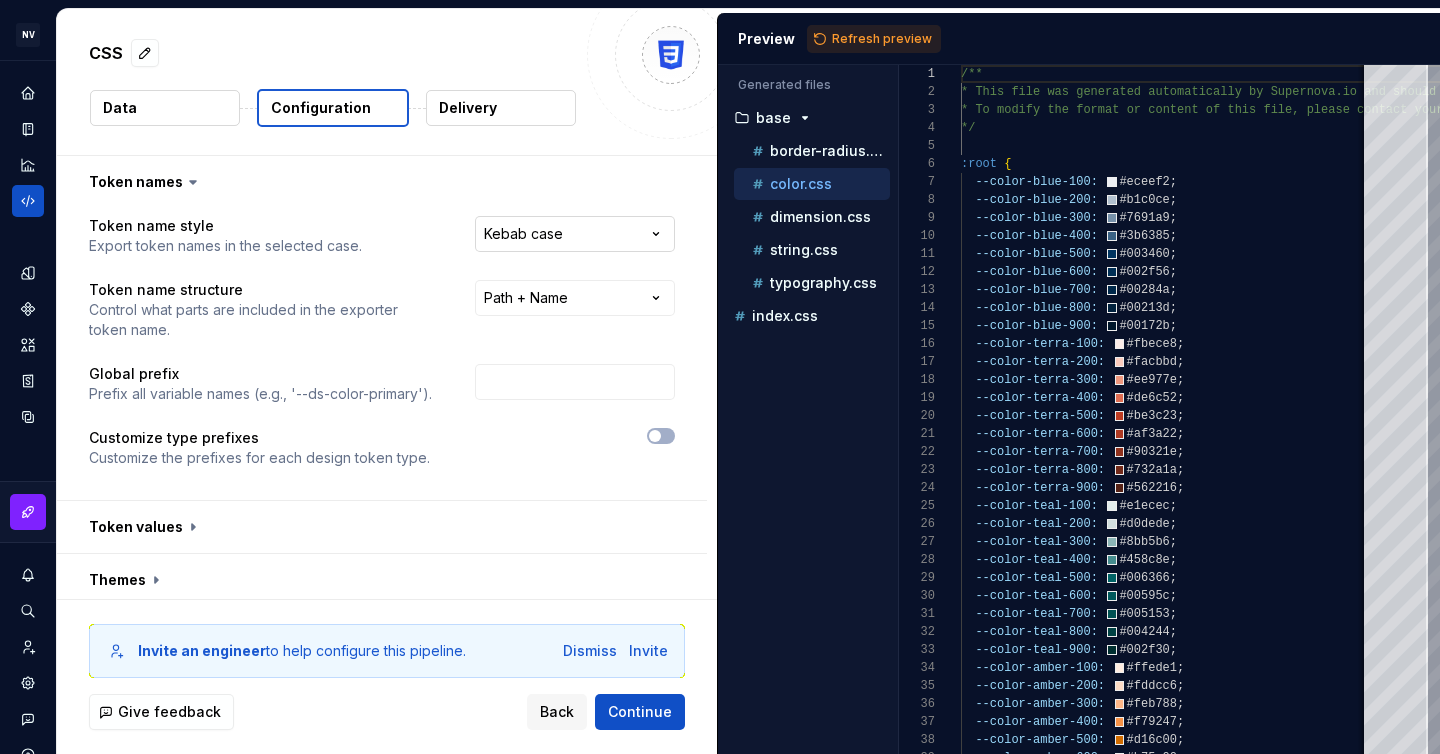 click on "**********" at bounding box center (720, 377) 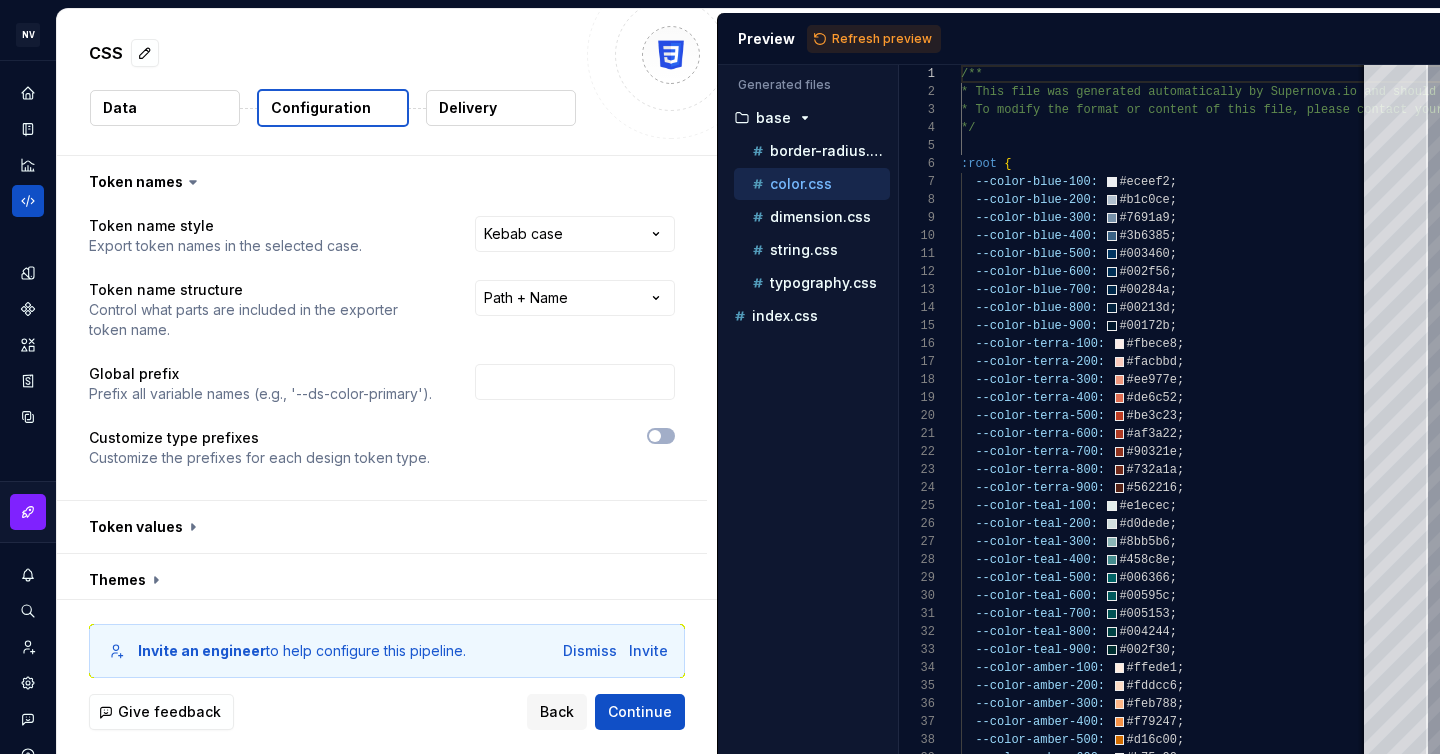 click on "**********" at bounding box center (720, 377) 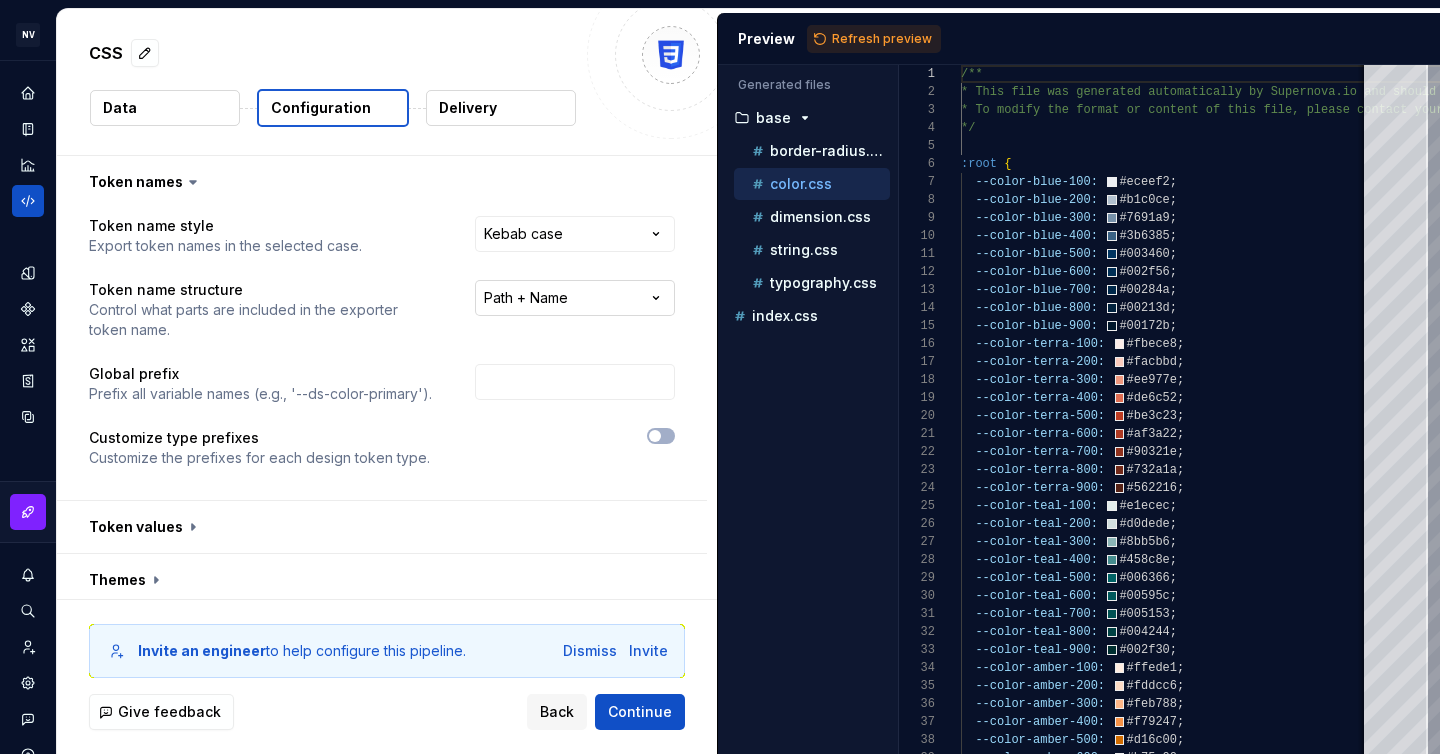 click on "**********" at bounding box center [720, 377] 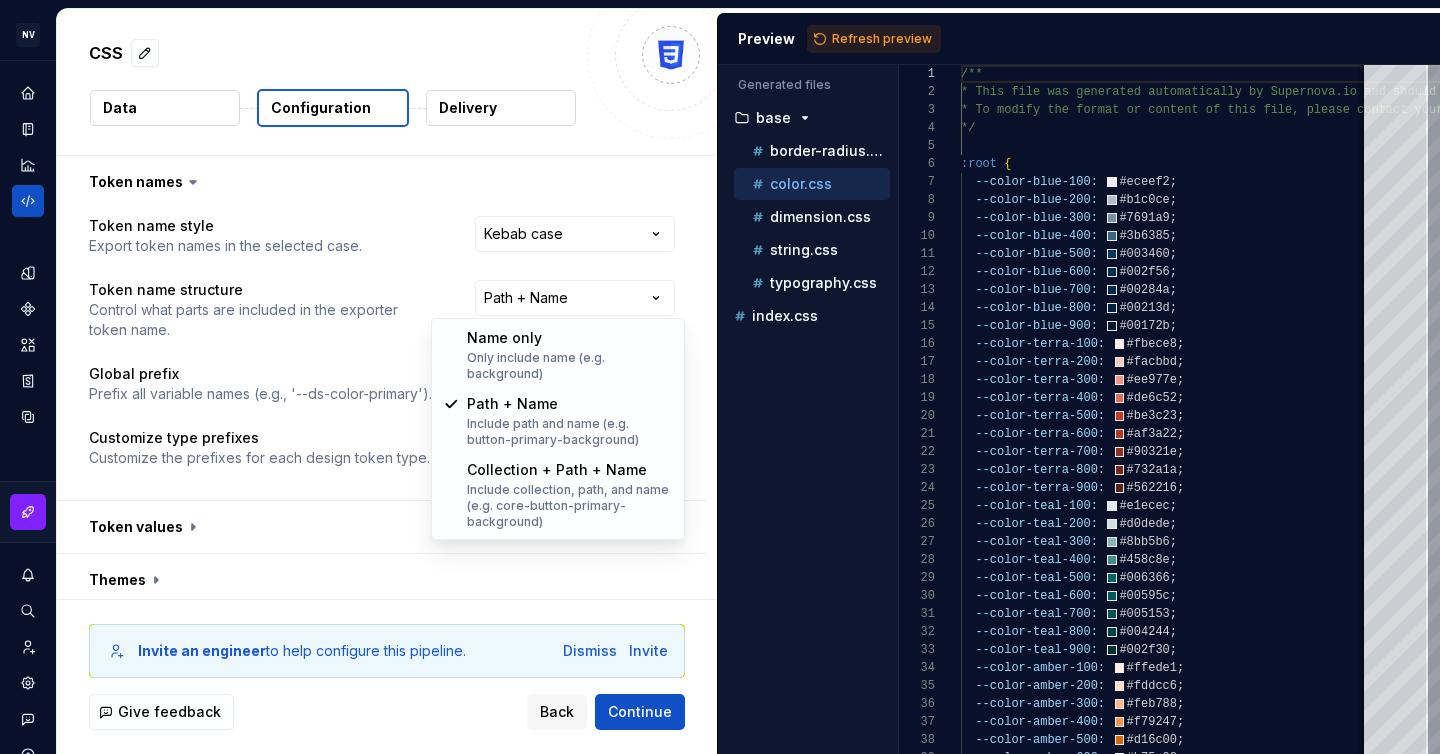 select on "********" 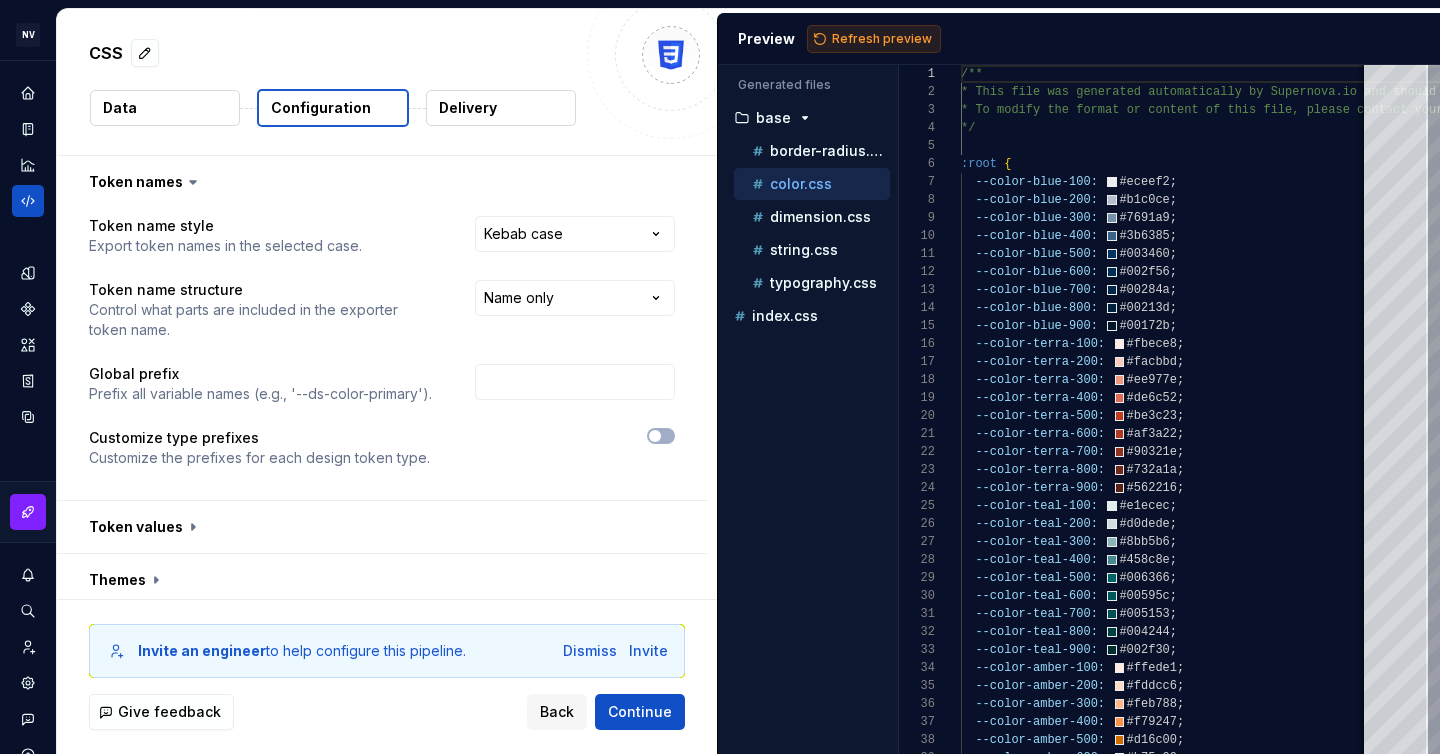 click on "Refresh preview" at bounding box center [882, 39] 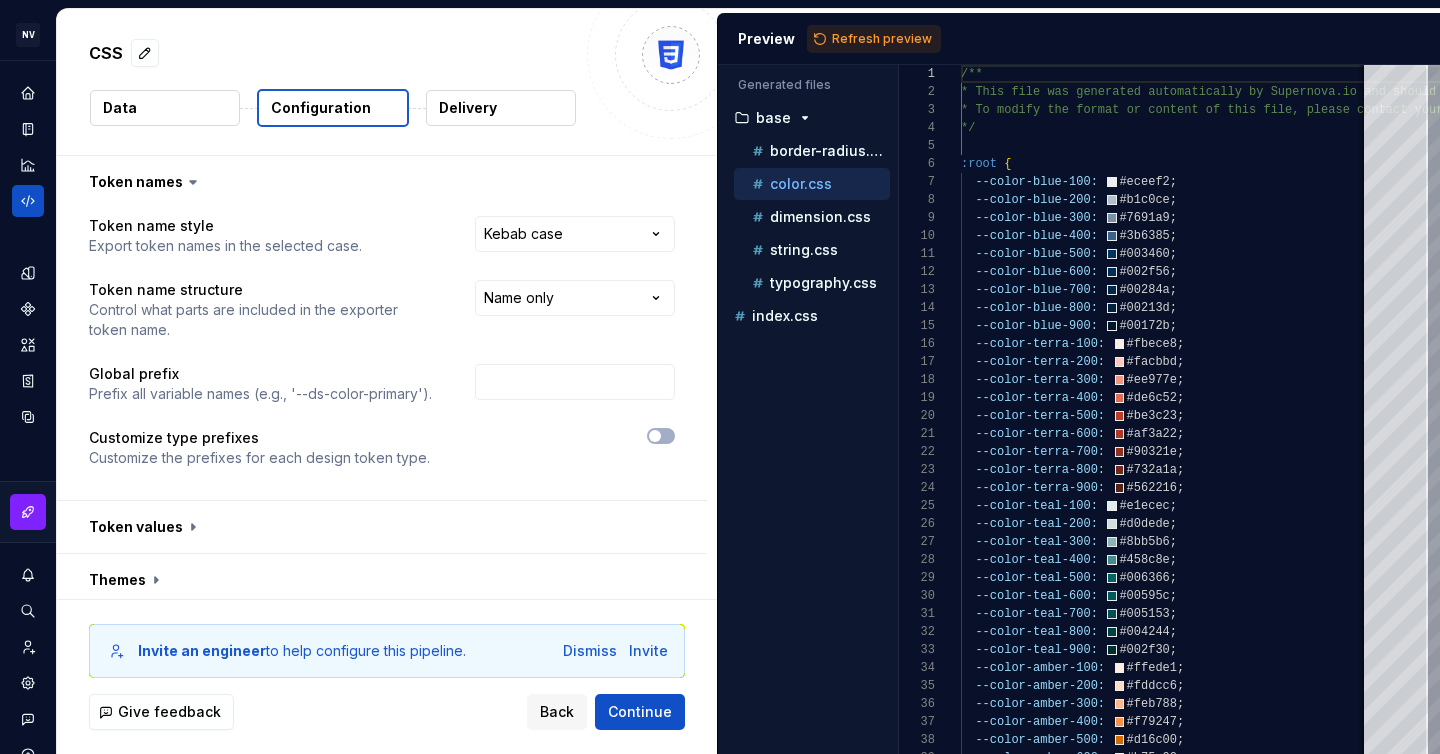 click at bounding box center (571, 384) 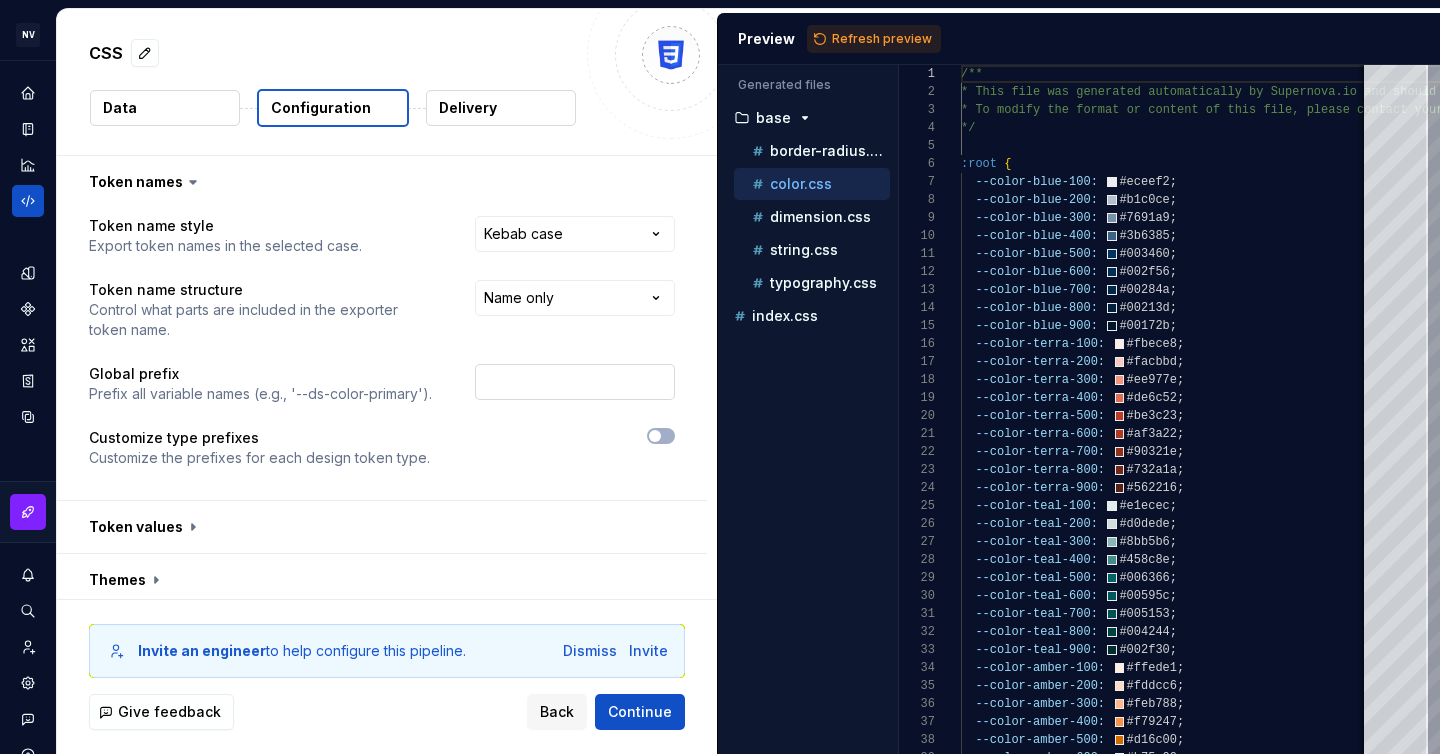 click at bounding box center [575, 382] 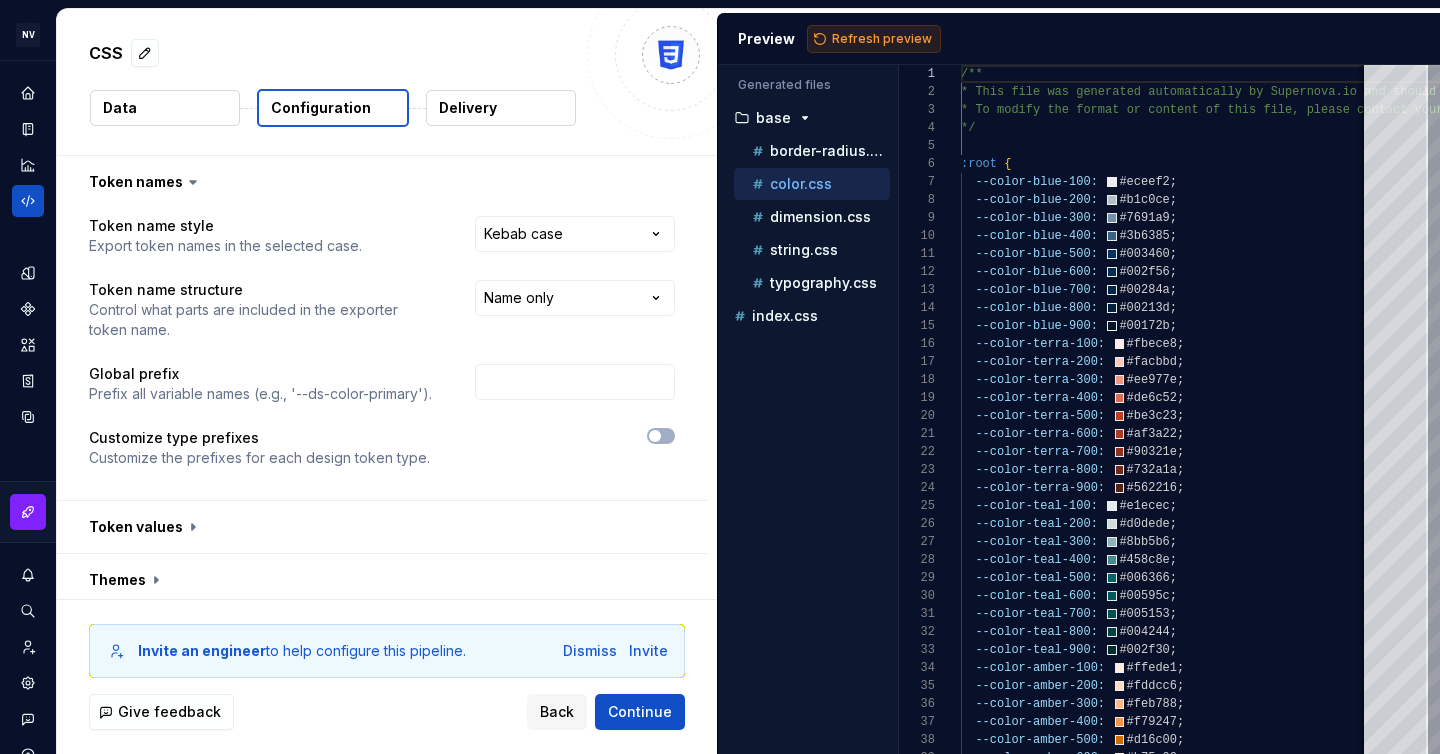 click on "Refresh preview" at bounding box center [882, 39] 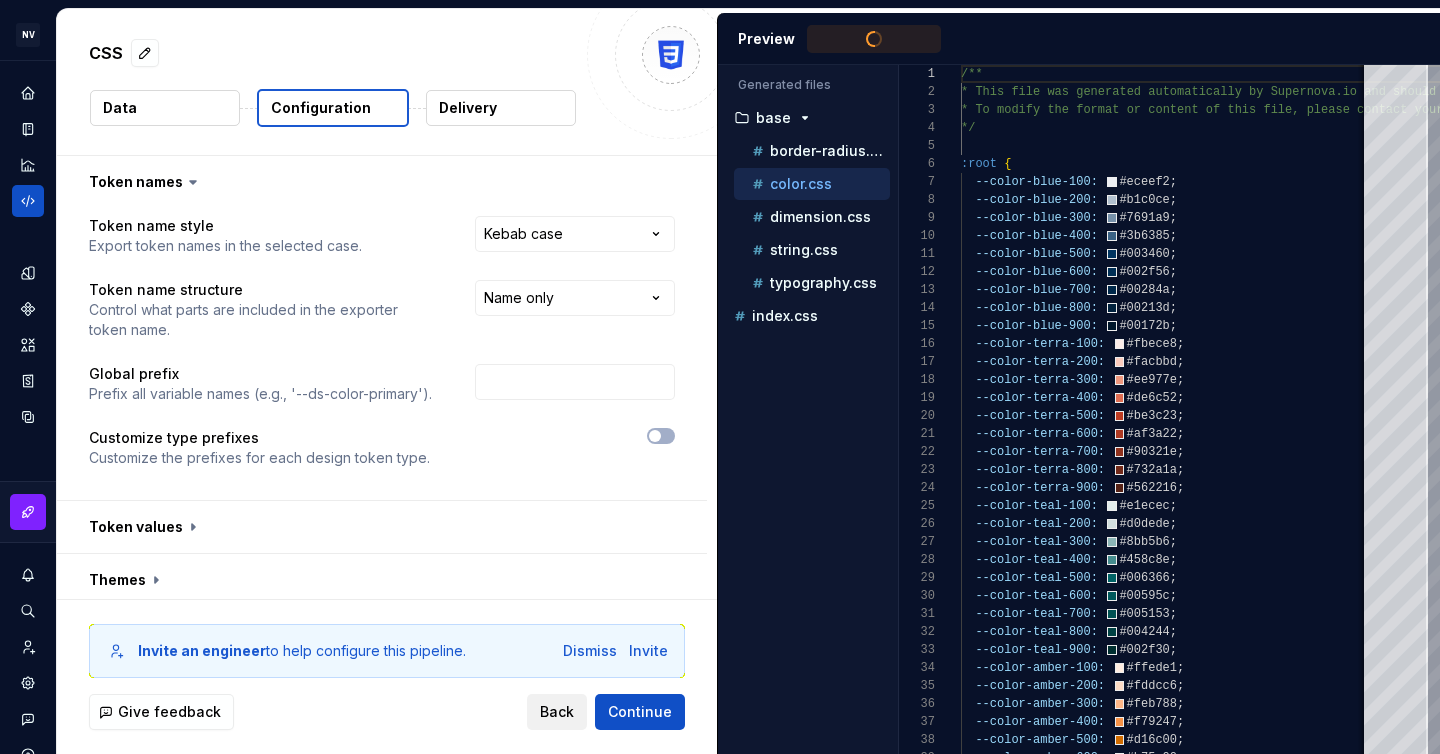 click on "Back" at bounding box center (557, 712) 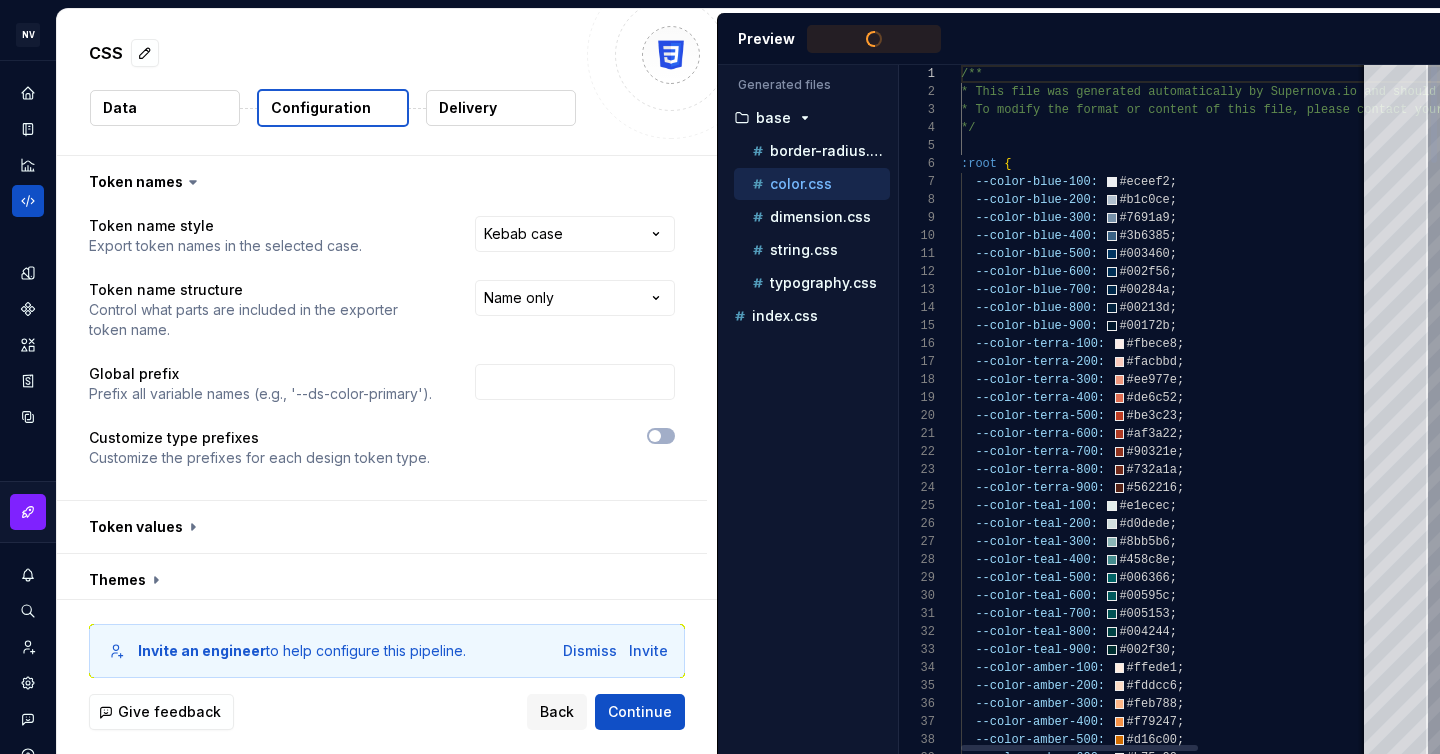 type 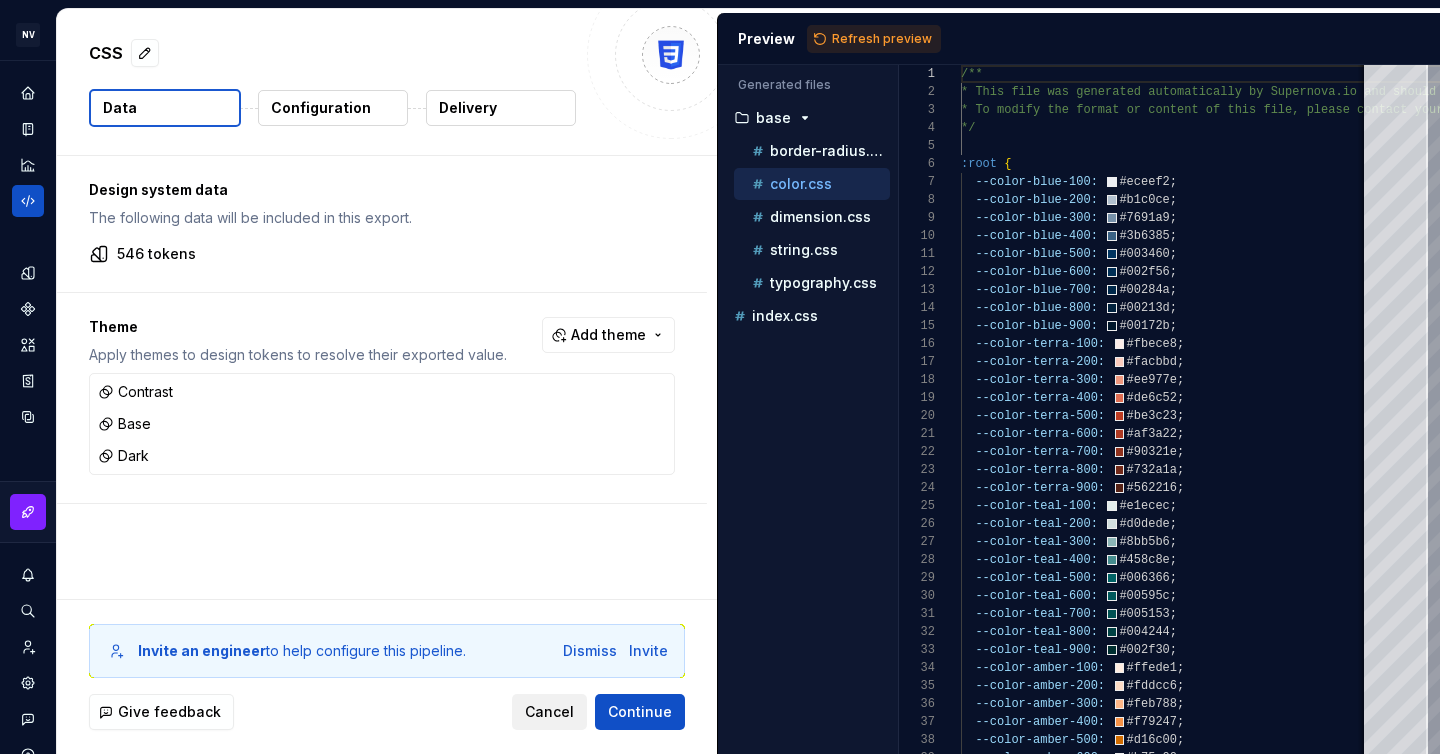 click on "Cancel" at bounding box center (549, 712) 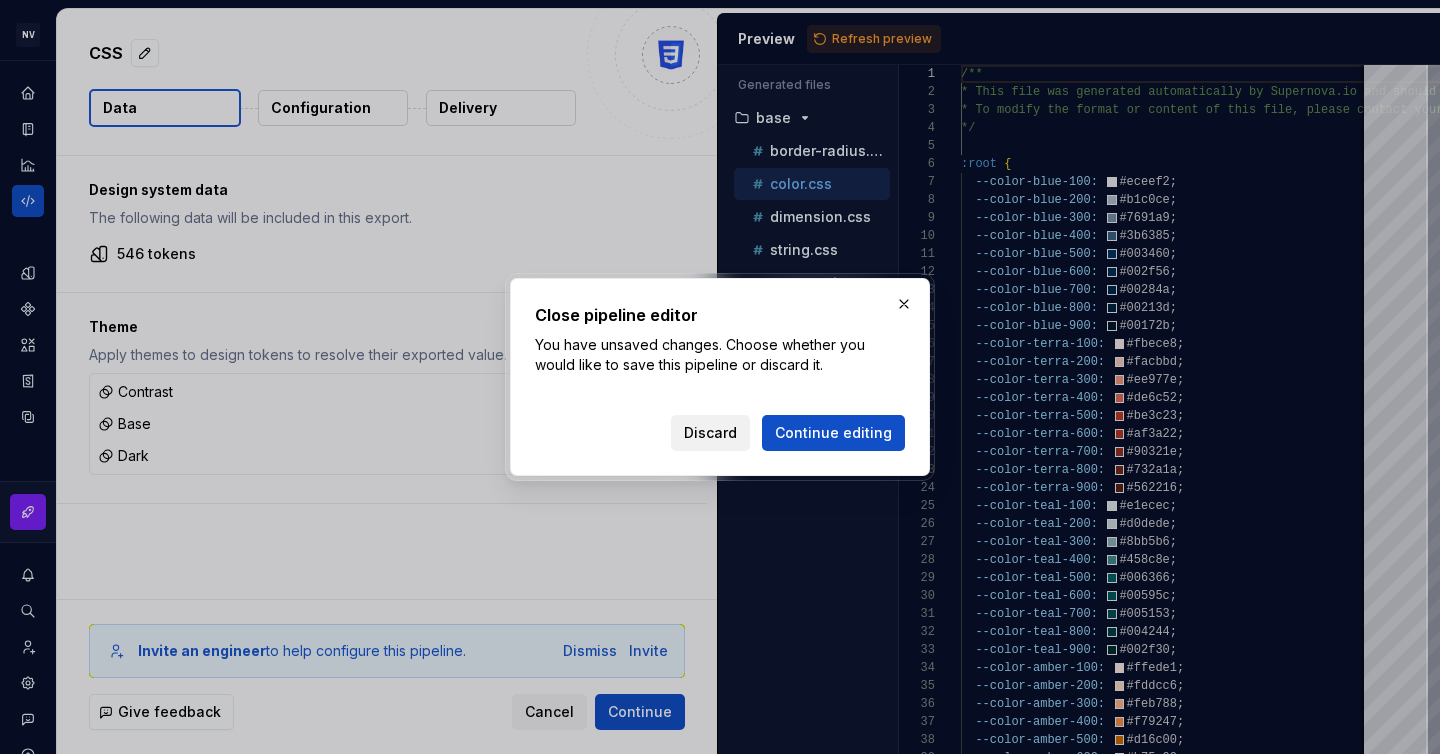 click on "Discard" at bounding box center (710, 433) 